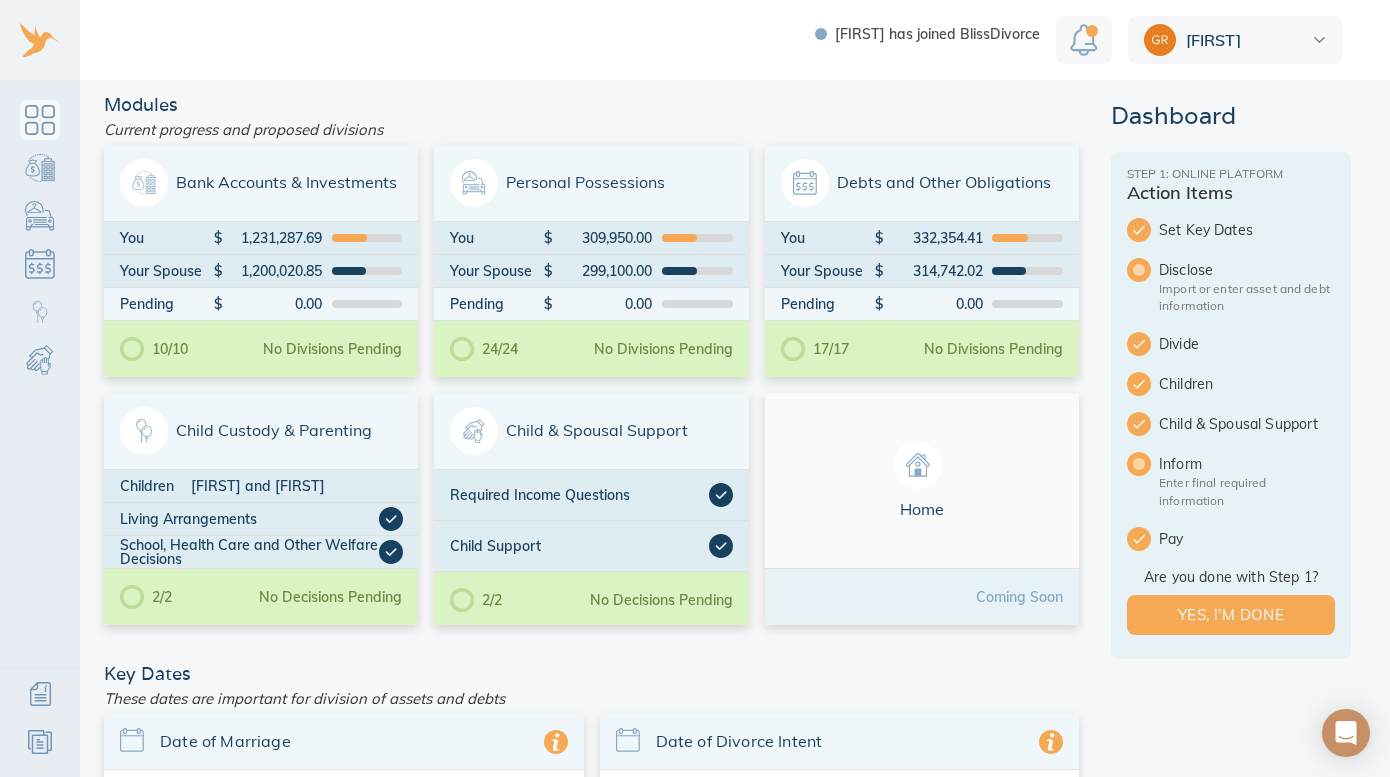 scroll, scrollTop: 0, scrollLeft: 0, axis: both 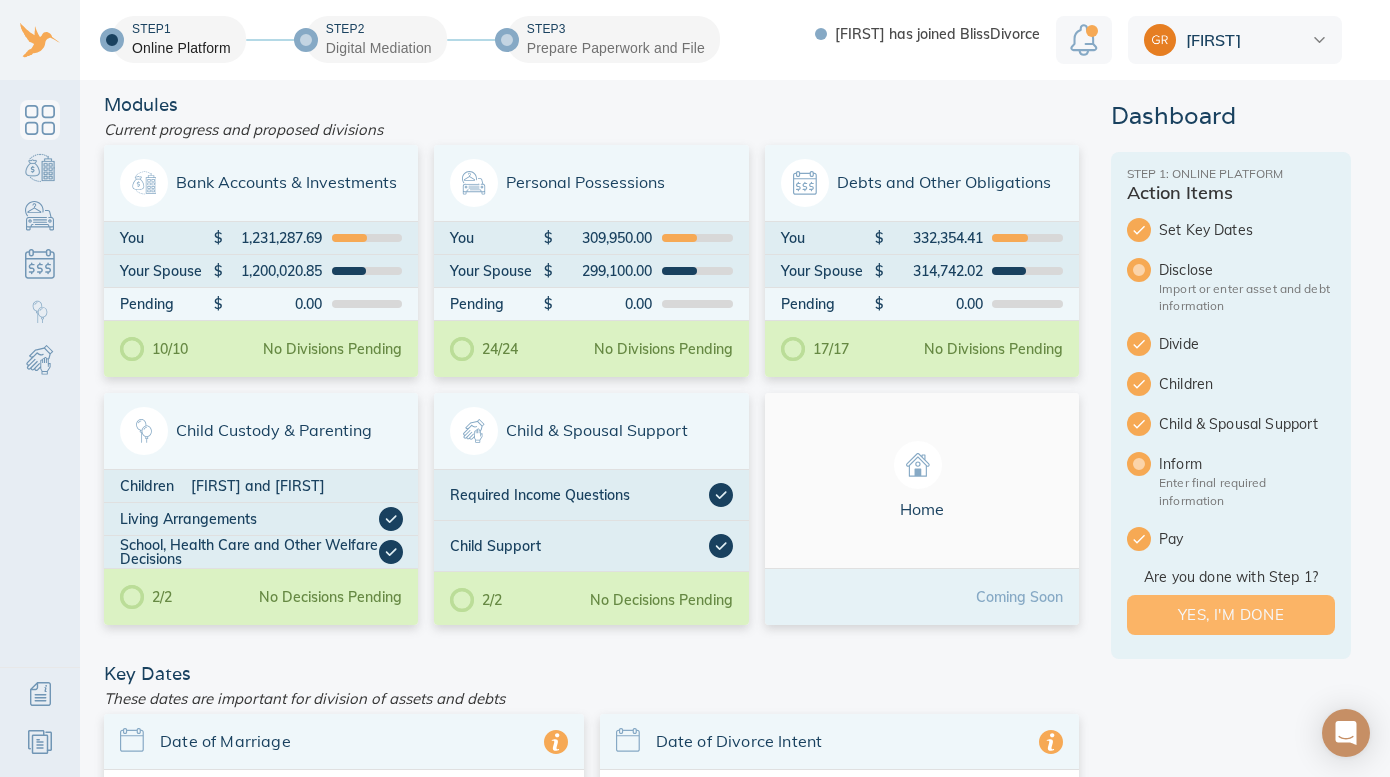 click on "Yes, I'm done" at bounding box center [1231, 615] 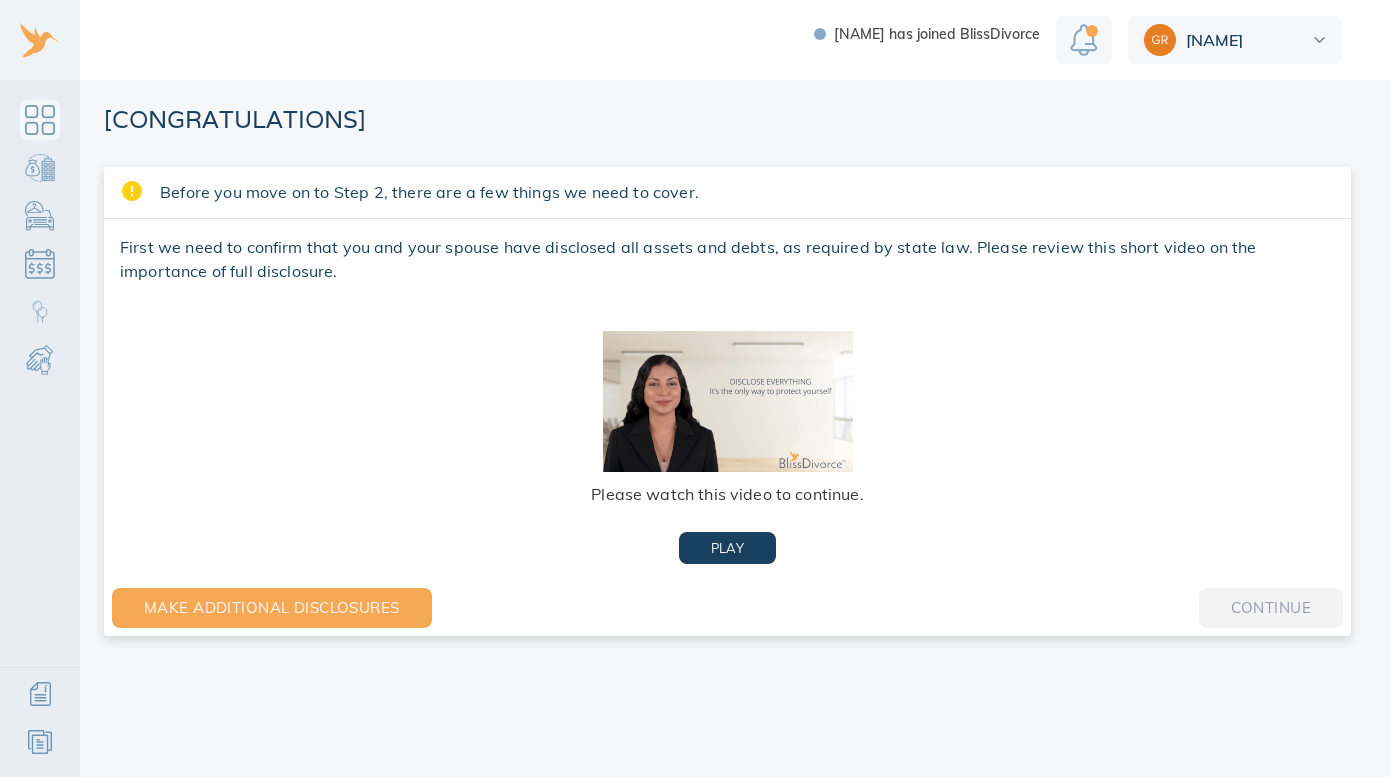 scroll, scrollTop: 0, scrollLeft: 0, axis: both 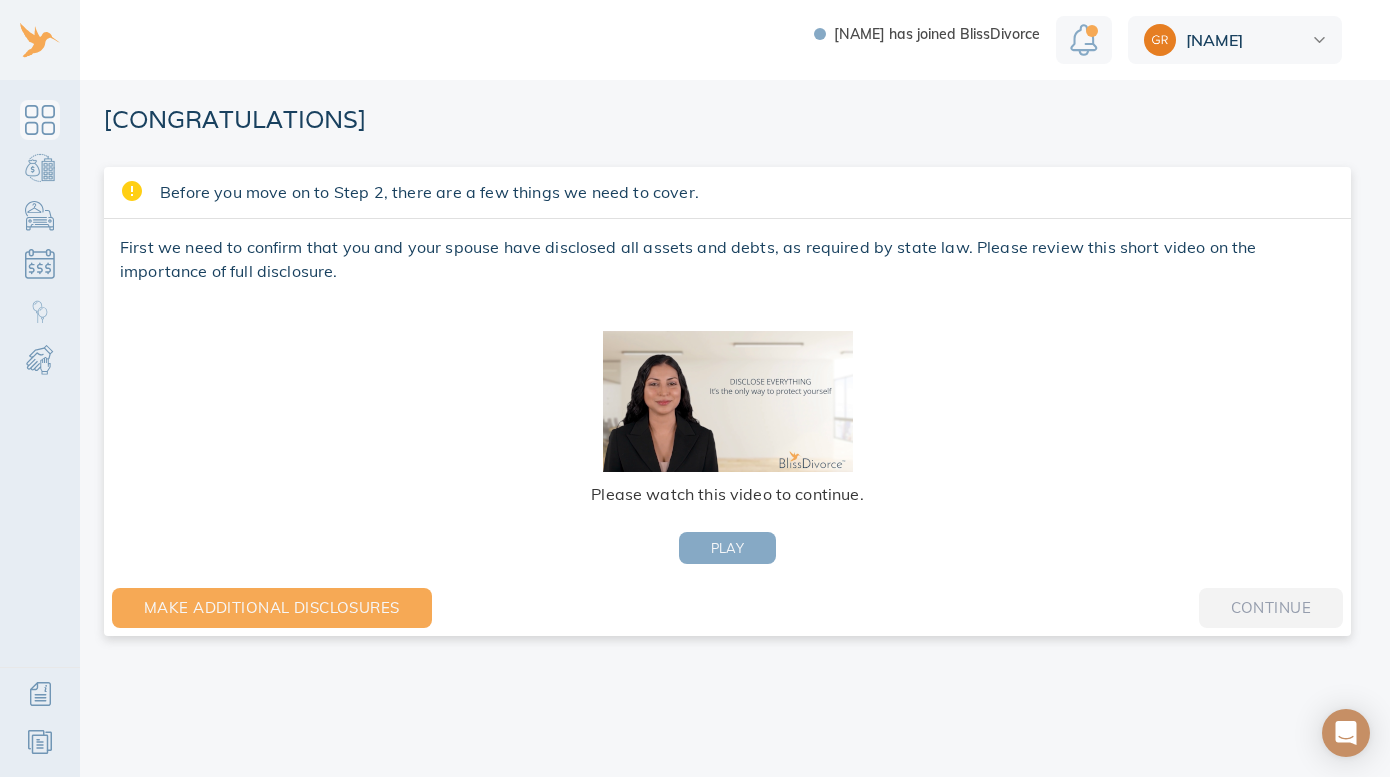click on "PLAY" at bounding box center [728, 548] 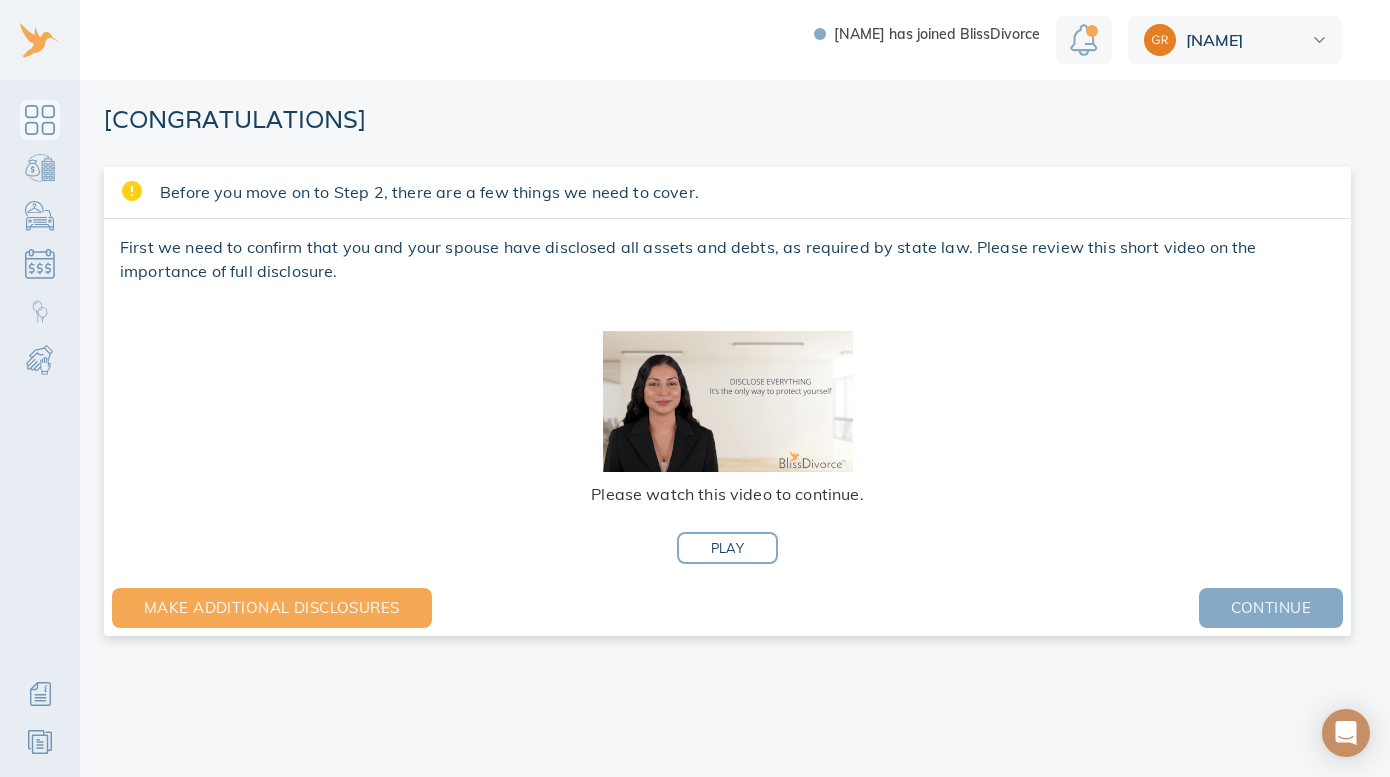 click on "Continue" at bounding box center [1271, 608] 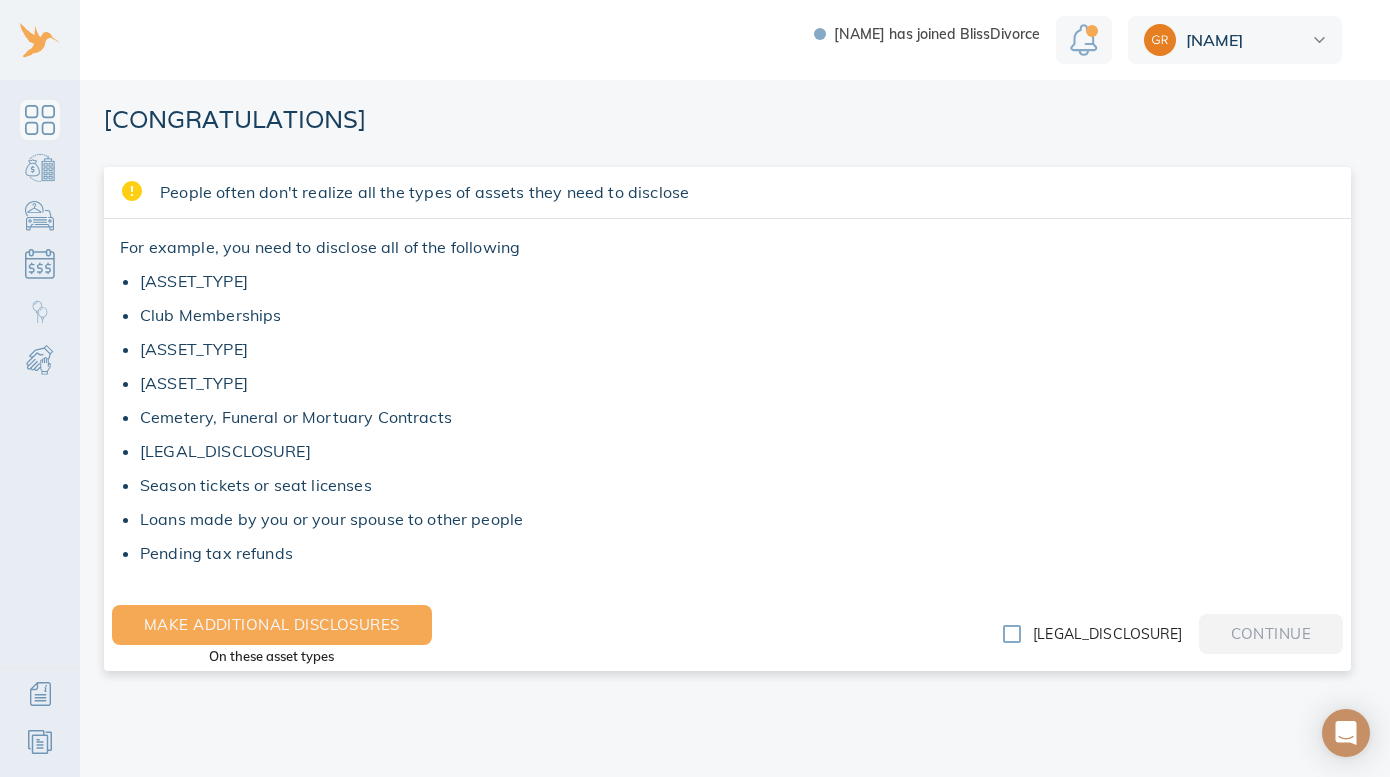 click on "[LEGAL_DISCLOSURE]" at bounding box center [1012, 634] 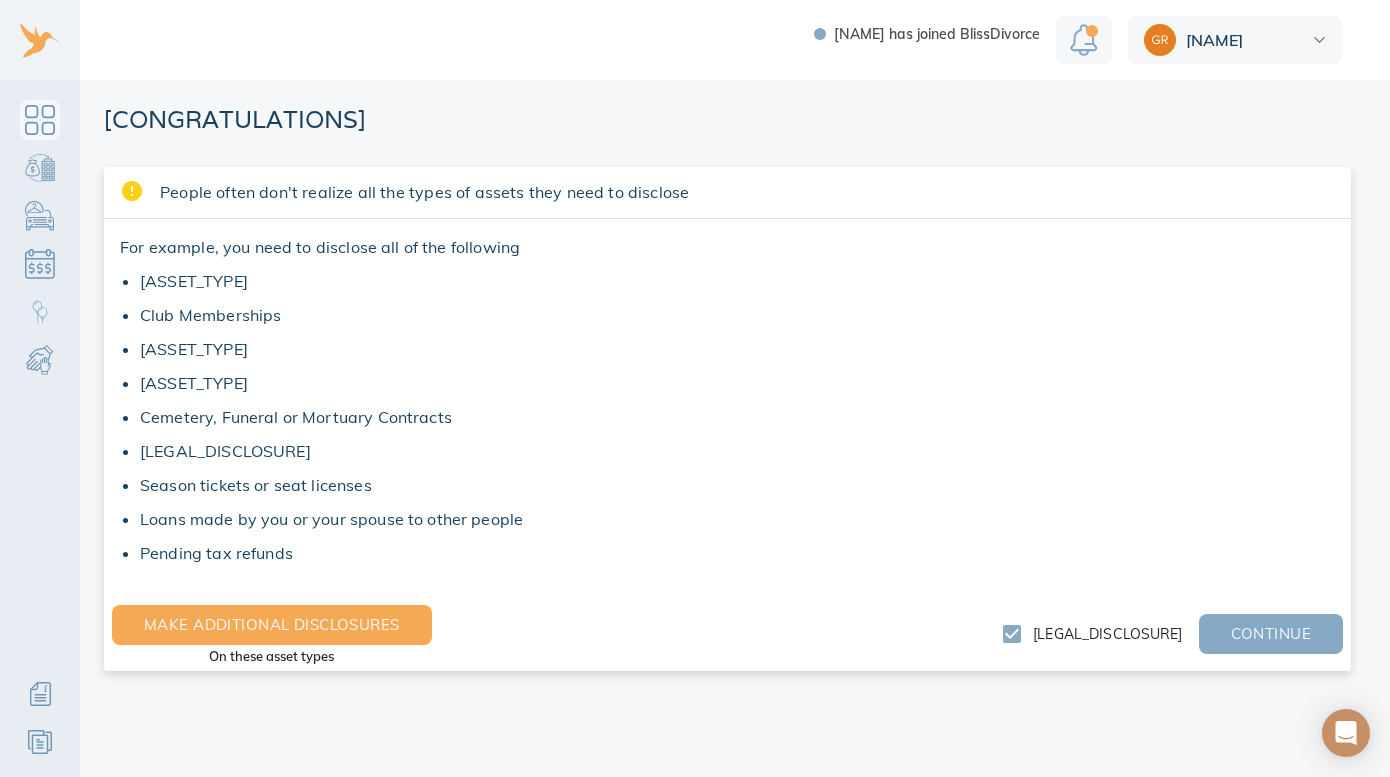 click on "Continue" at bounding box center (1271, 634) 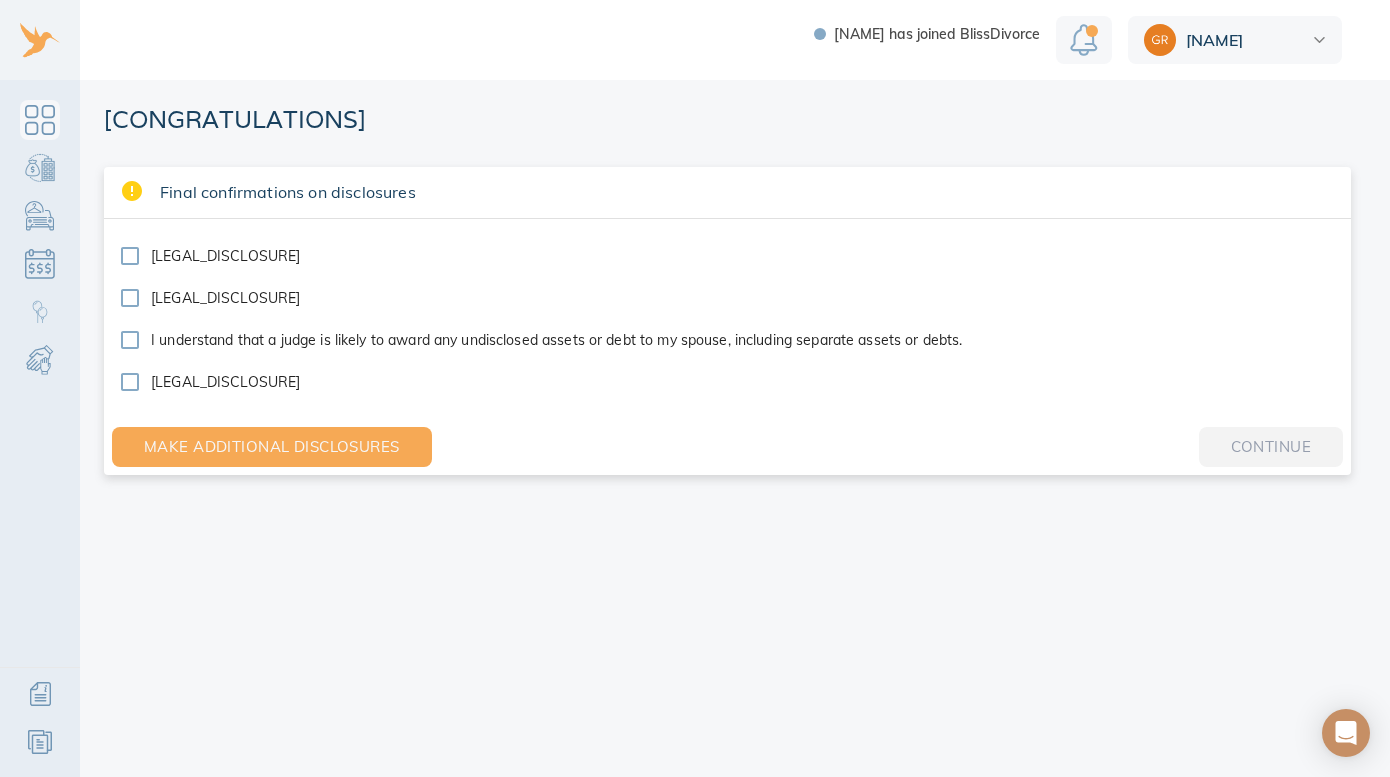click on "[LEGAL_DISCLOSURE]" at bounding box center [130, 256] 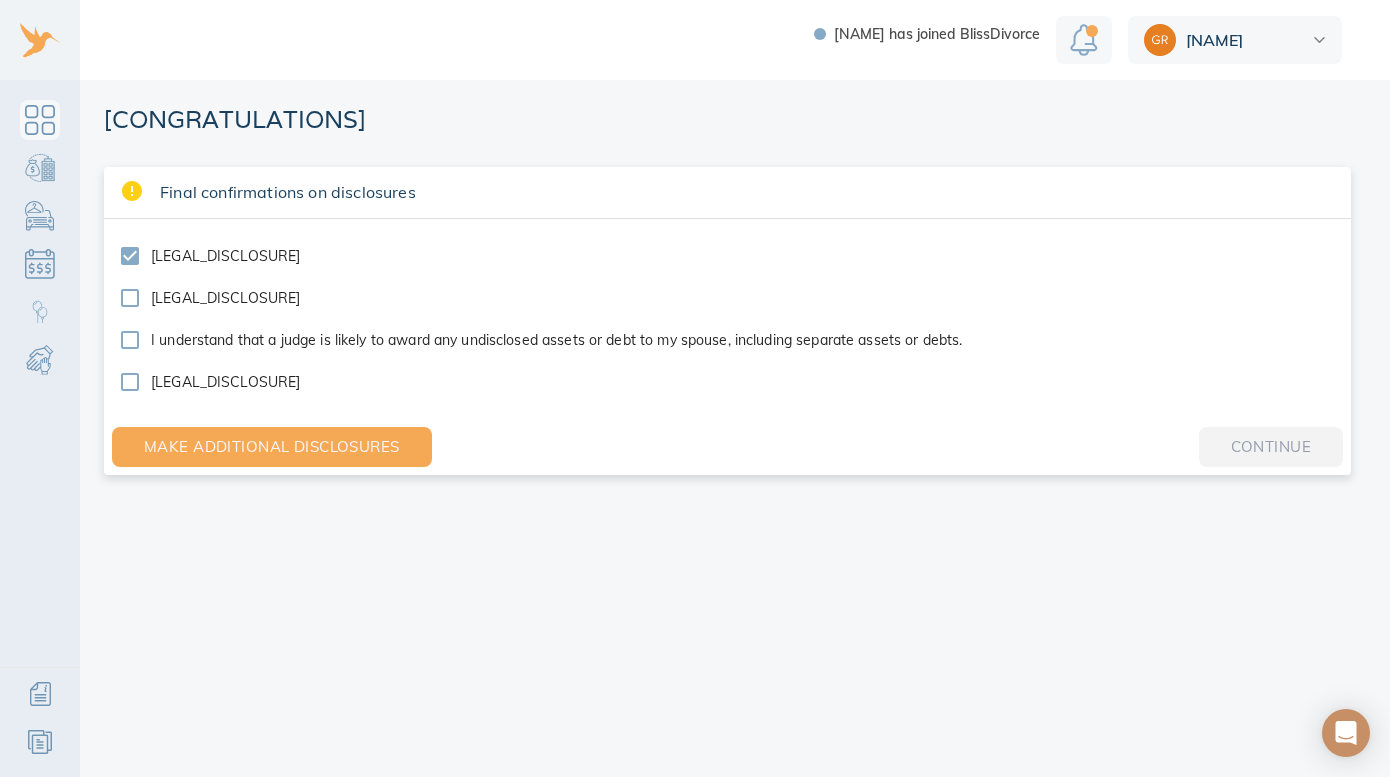 click on "[LEGAL_DISCLOSURE]" at bounding box center (130, 298) 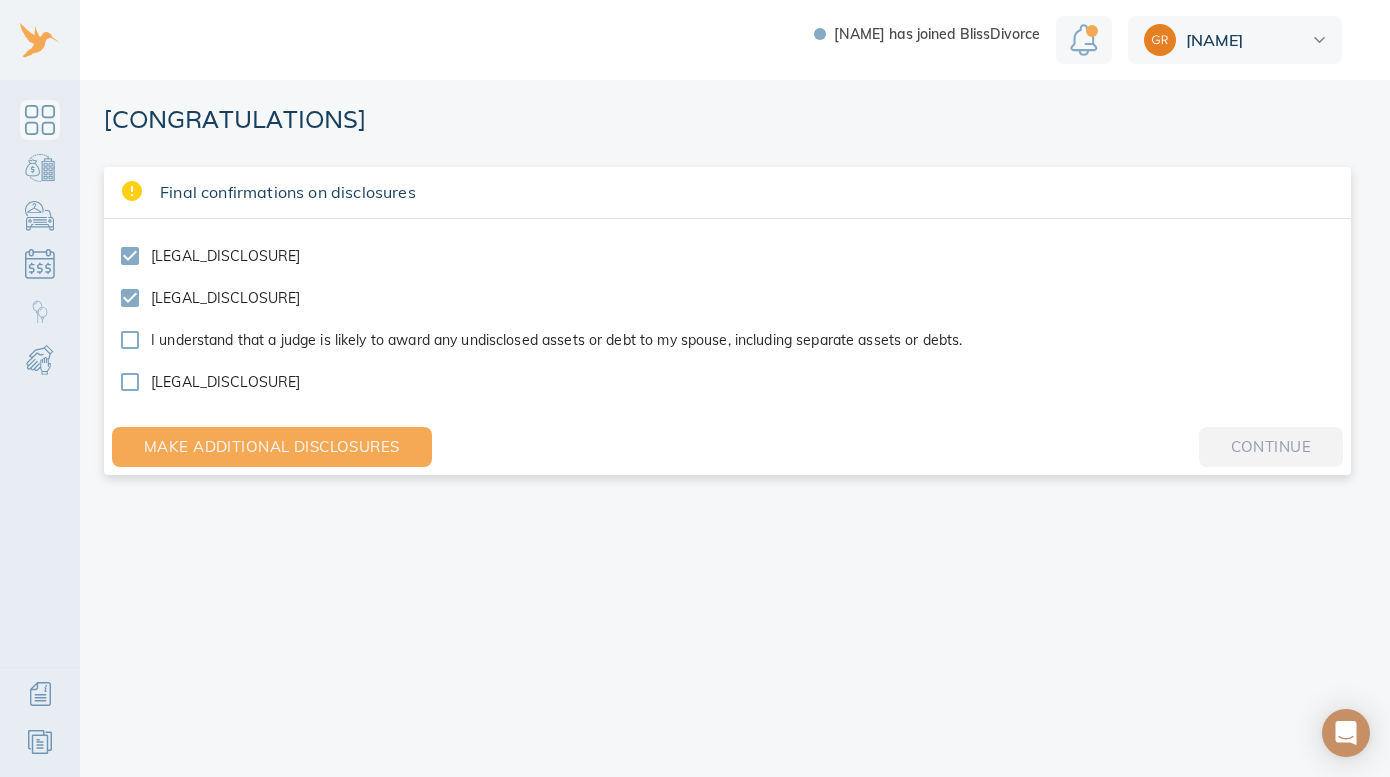 click on "I understand that a judge is likely to award any undisclosed assets or debt to my spouse, including separate assets or debts." at bounding box center (130, 340) 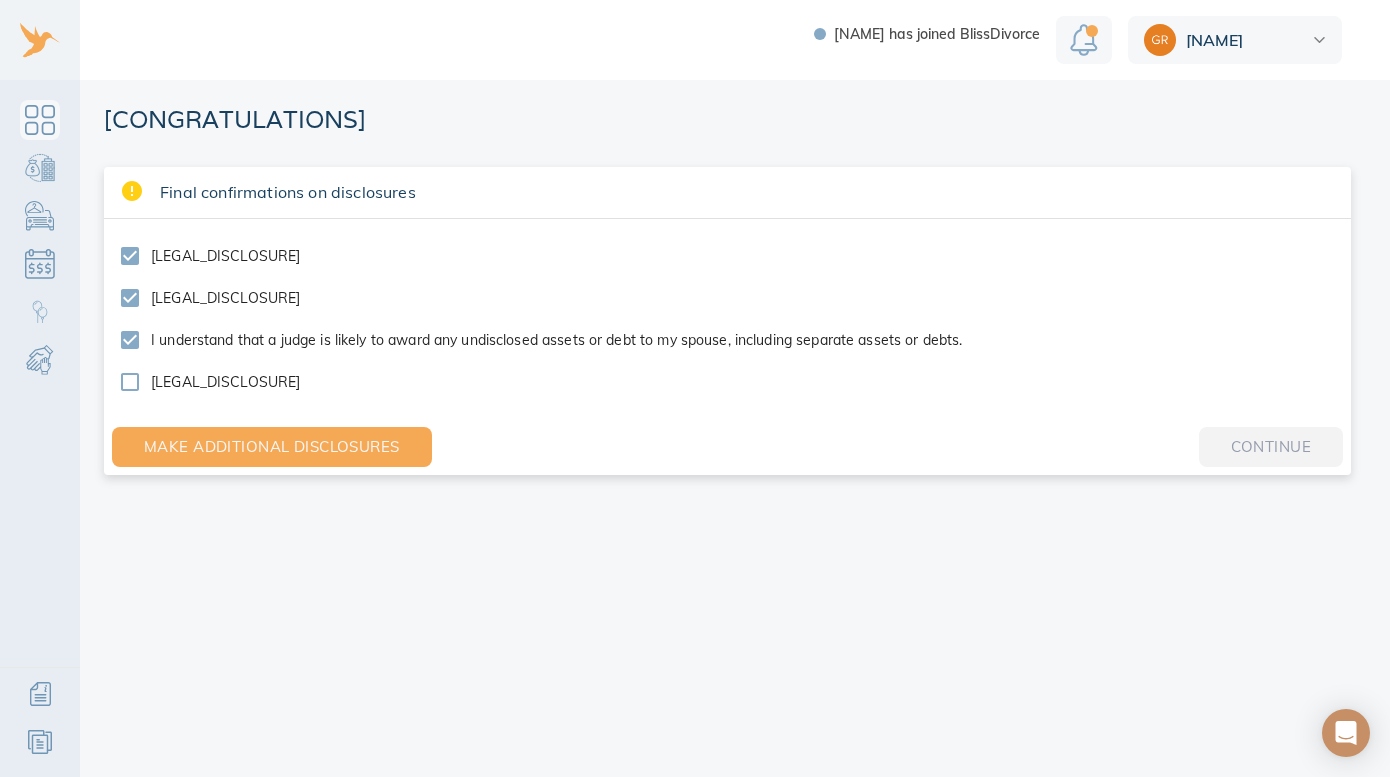 click on "[LEGAL_DISCLOSURE]" at bounding box center (130, 382) 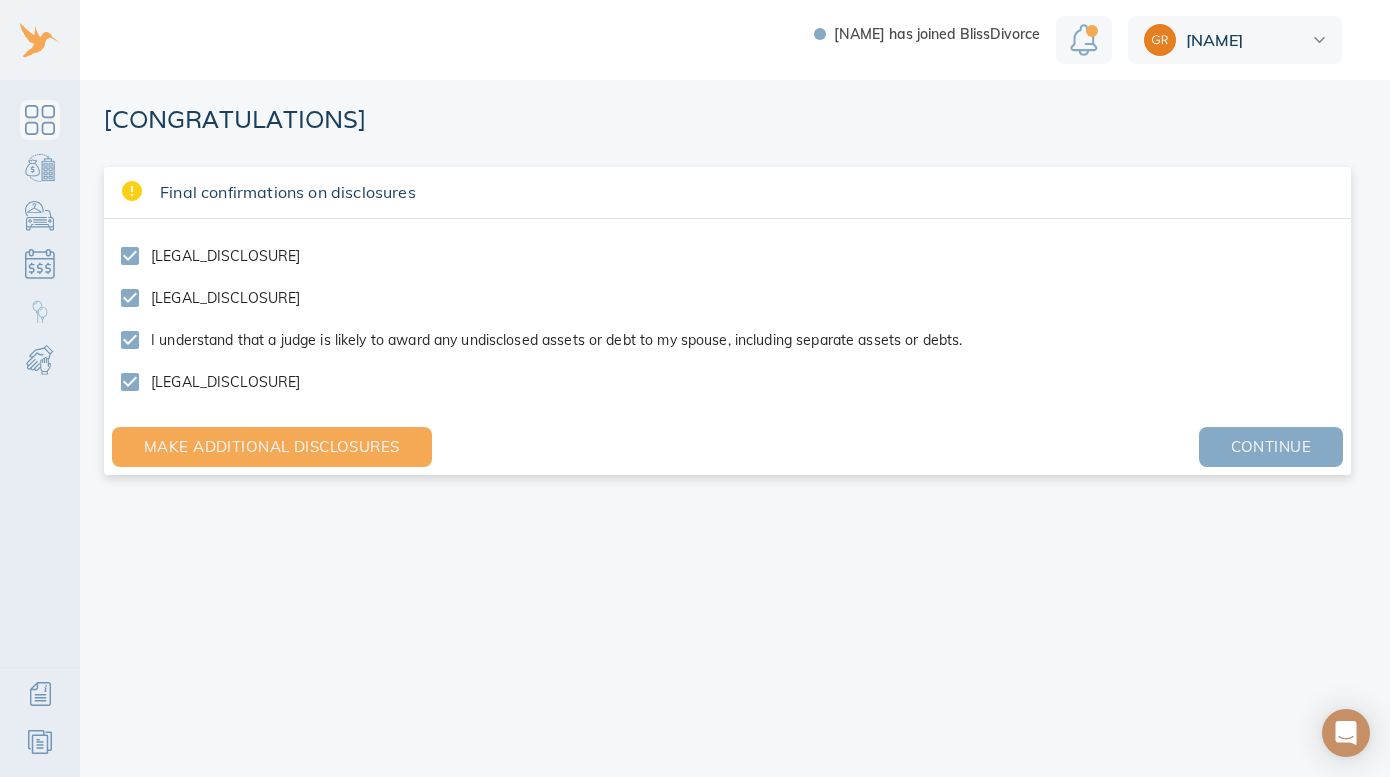 click on "Continue" at bounding box center (1271, 447) 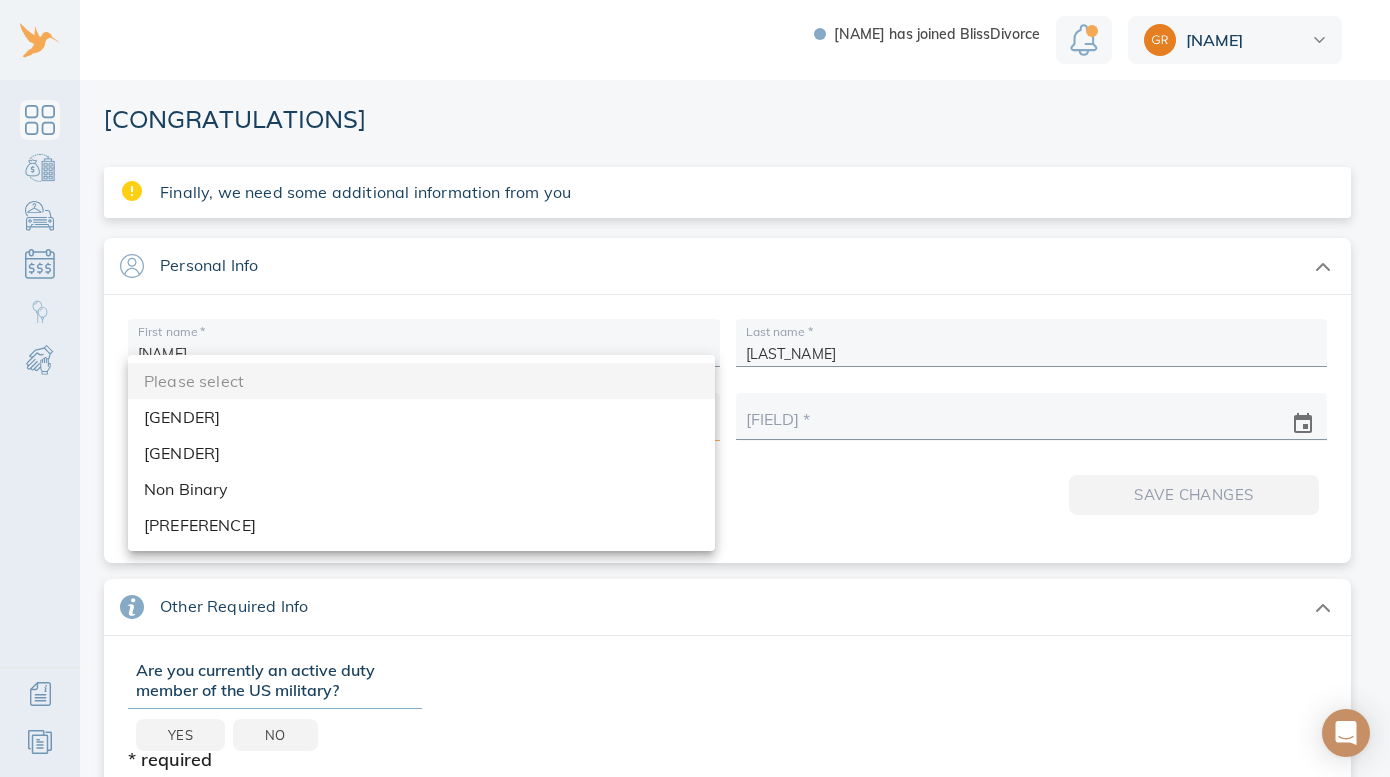 click on "[NAME] [NAME]
[CONGRATULATIONS] [FIELD] [FIELD] [PERSONAL_INFO] [FIRST_NAME] [LAST_NAME] [GENDER] [DATE_OF_BIRTH] [PERSONAL_INFO] [COUNTRY] [COUNTY] [QUESTION] [QUESTION] [EMPLOYMENT_INCOME] [EMPLOYMENT] [CURRENT_EMPLOYER] [POSITION_TITLE] [STARTING_DATE] [GROSS_MONTHLY_INCOME] [DIVORCE_STATUS] [SAVE_CHANGES] [CANCEL] [CONTINUE]" at bounding box center [695, 388] 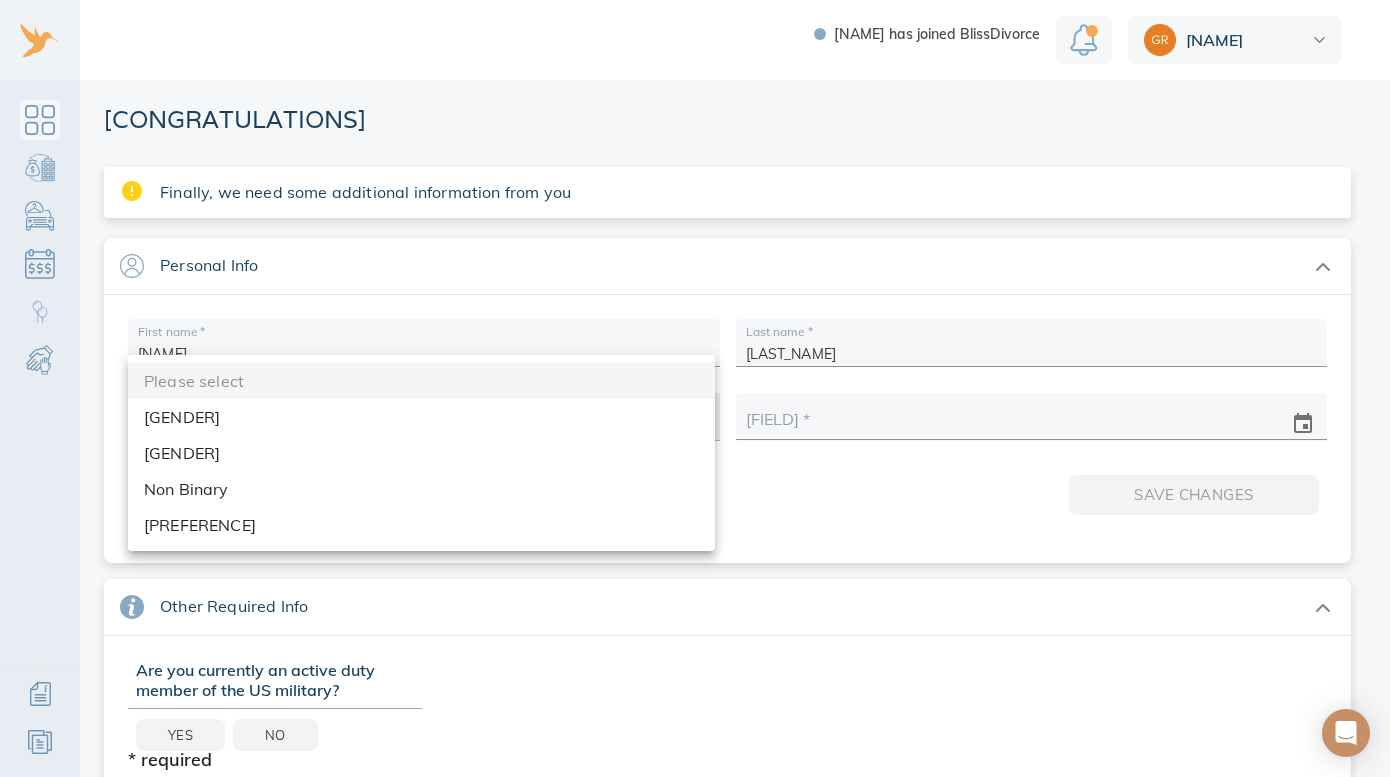 type on "[GENDER]" 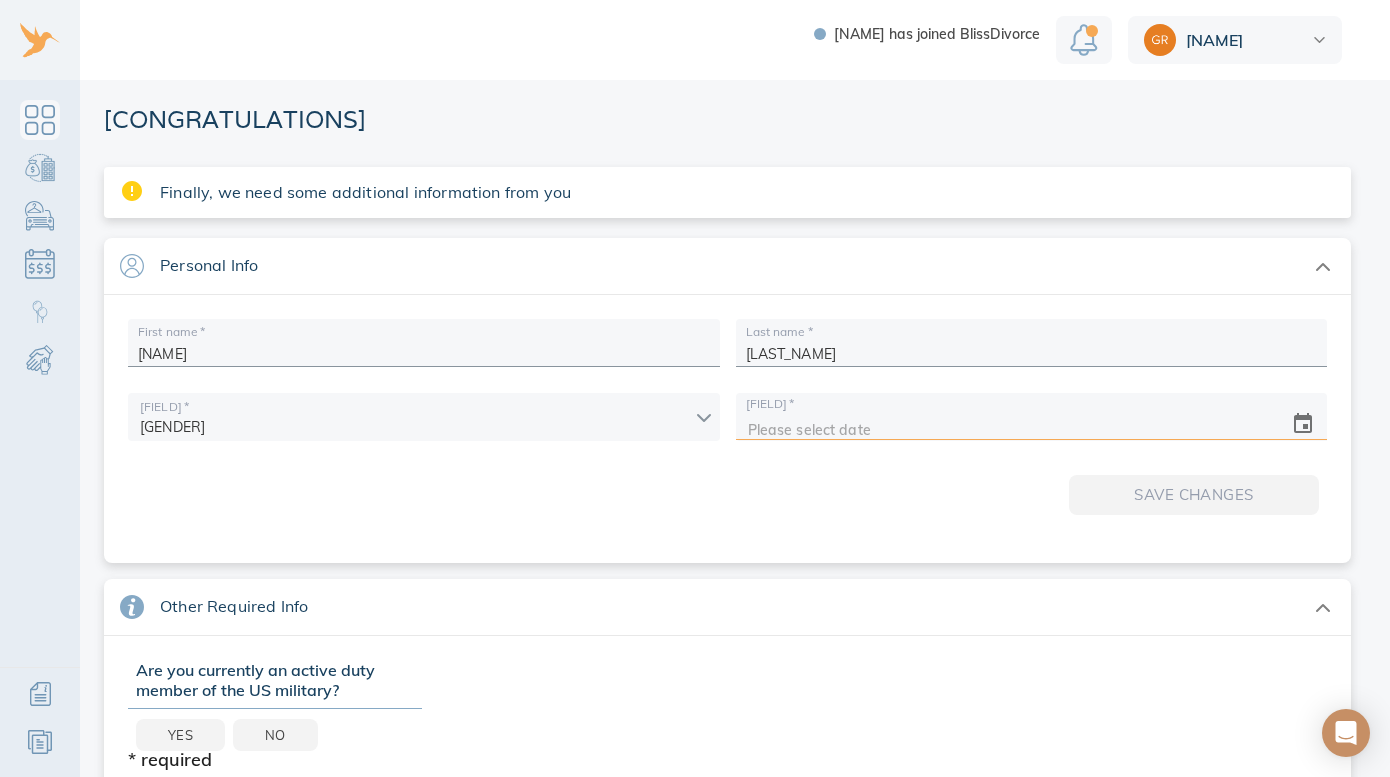 click 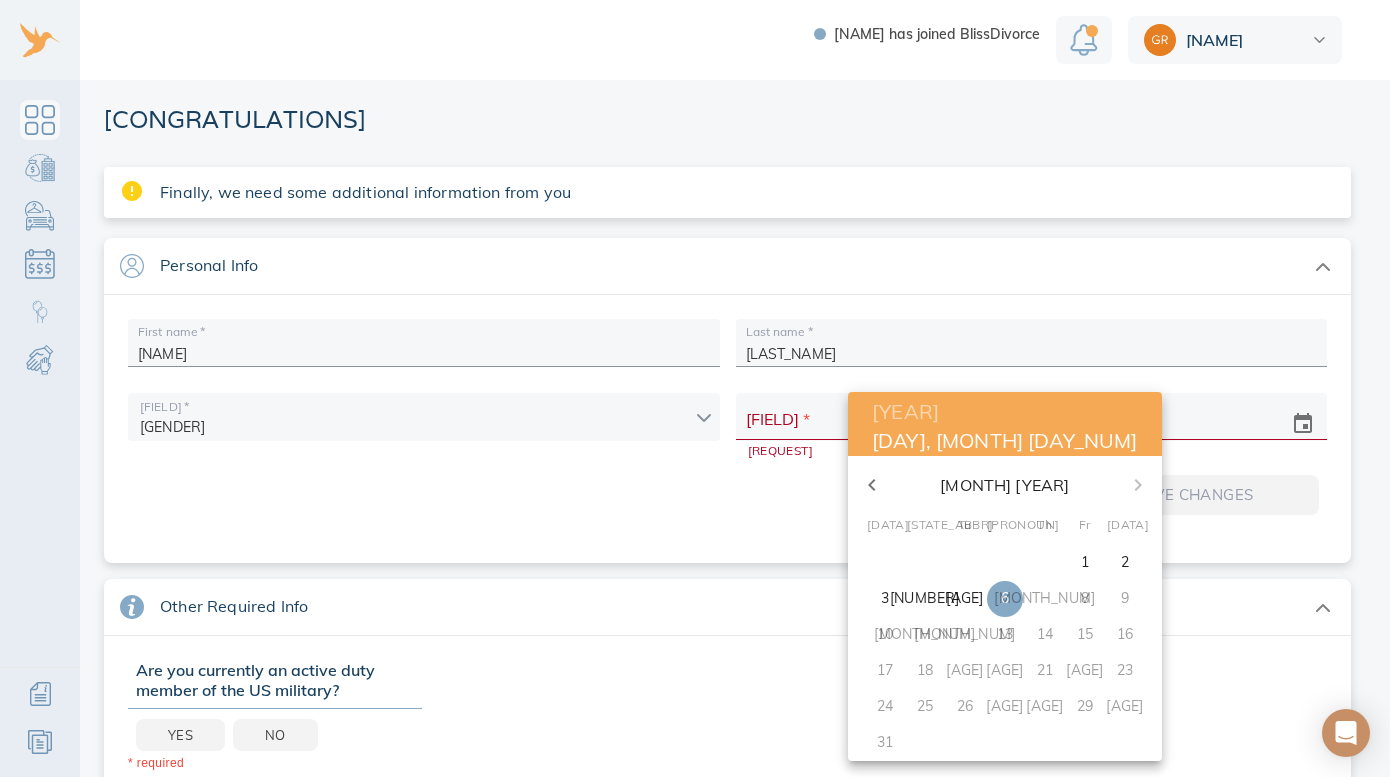 click on "[MONTH] [YEAR]" at bounding box center (1005, 485) 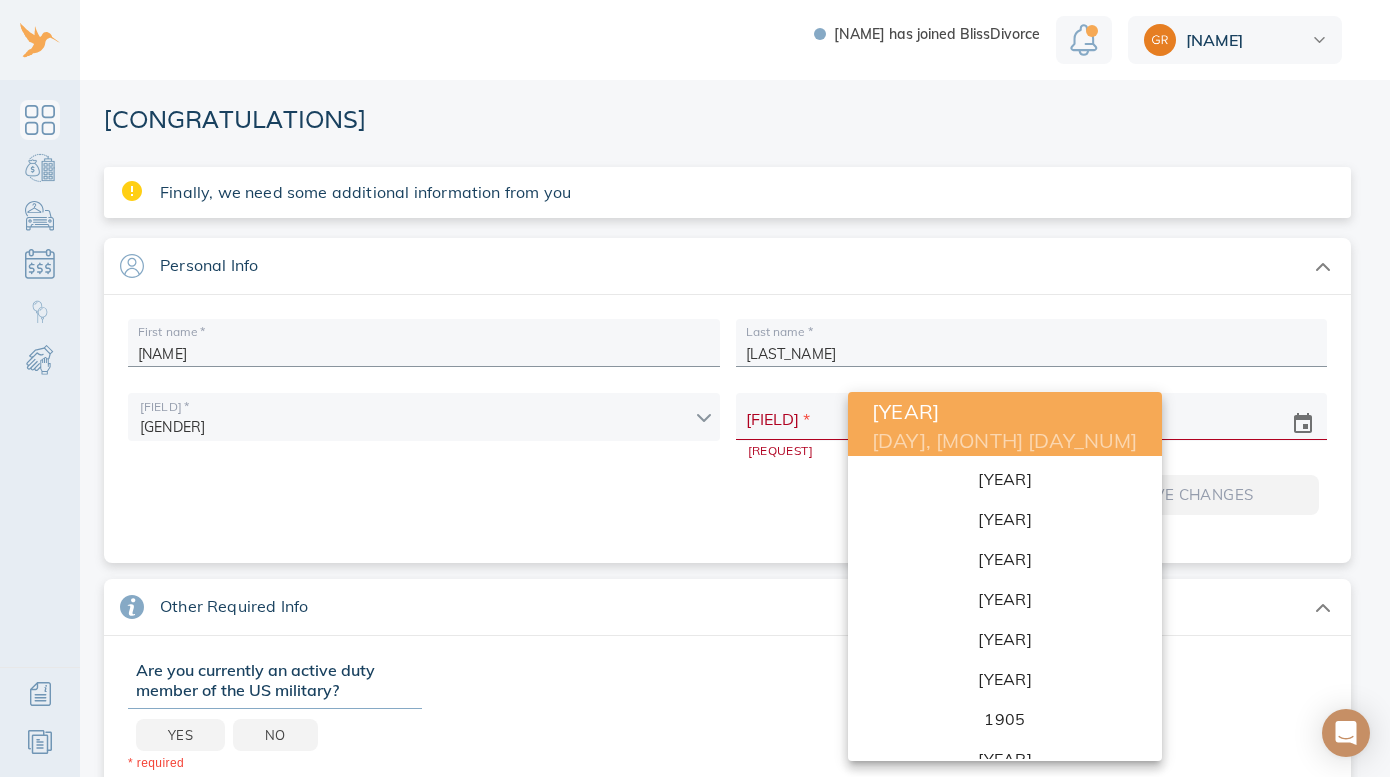 scroll, scrollTop: 4920, scrollLeft: 0, axis: vertical 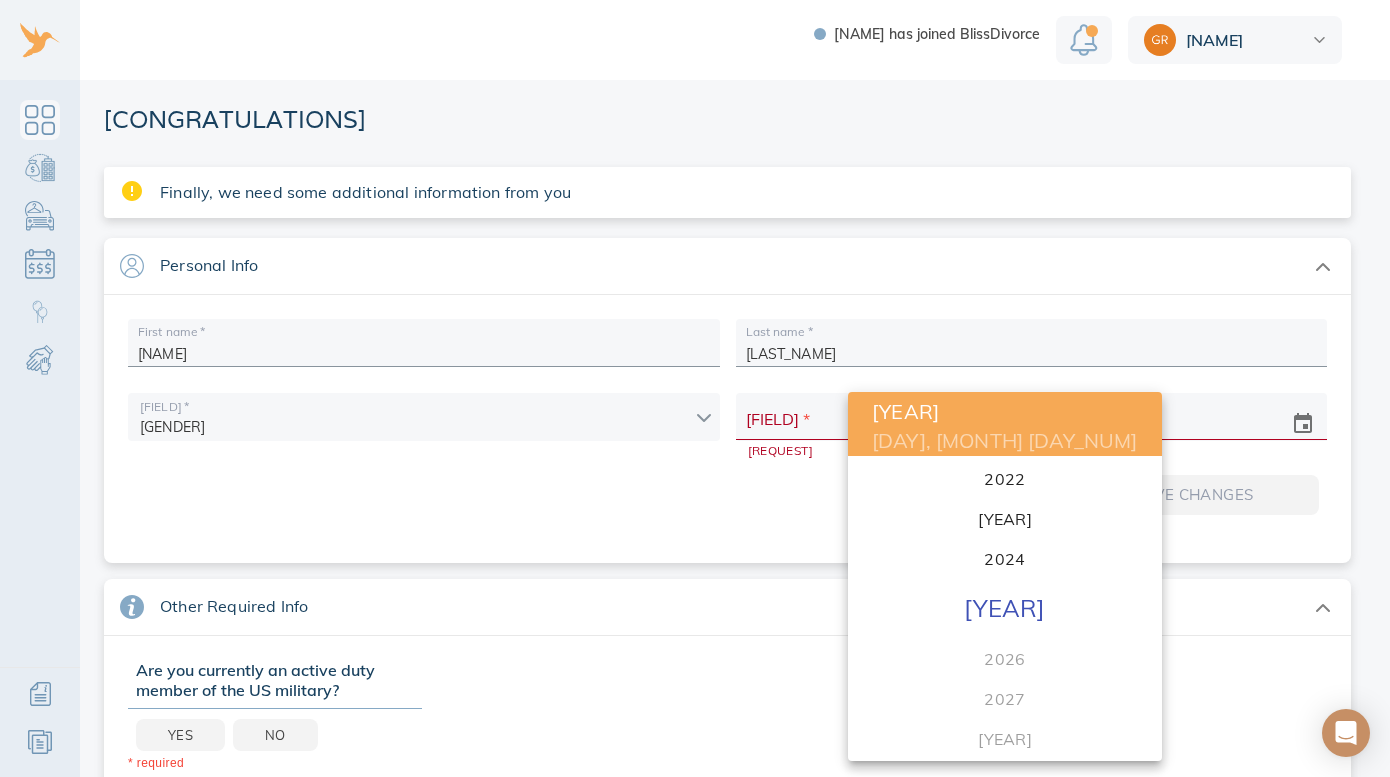 type 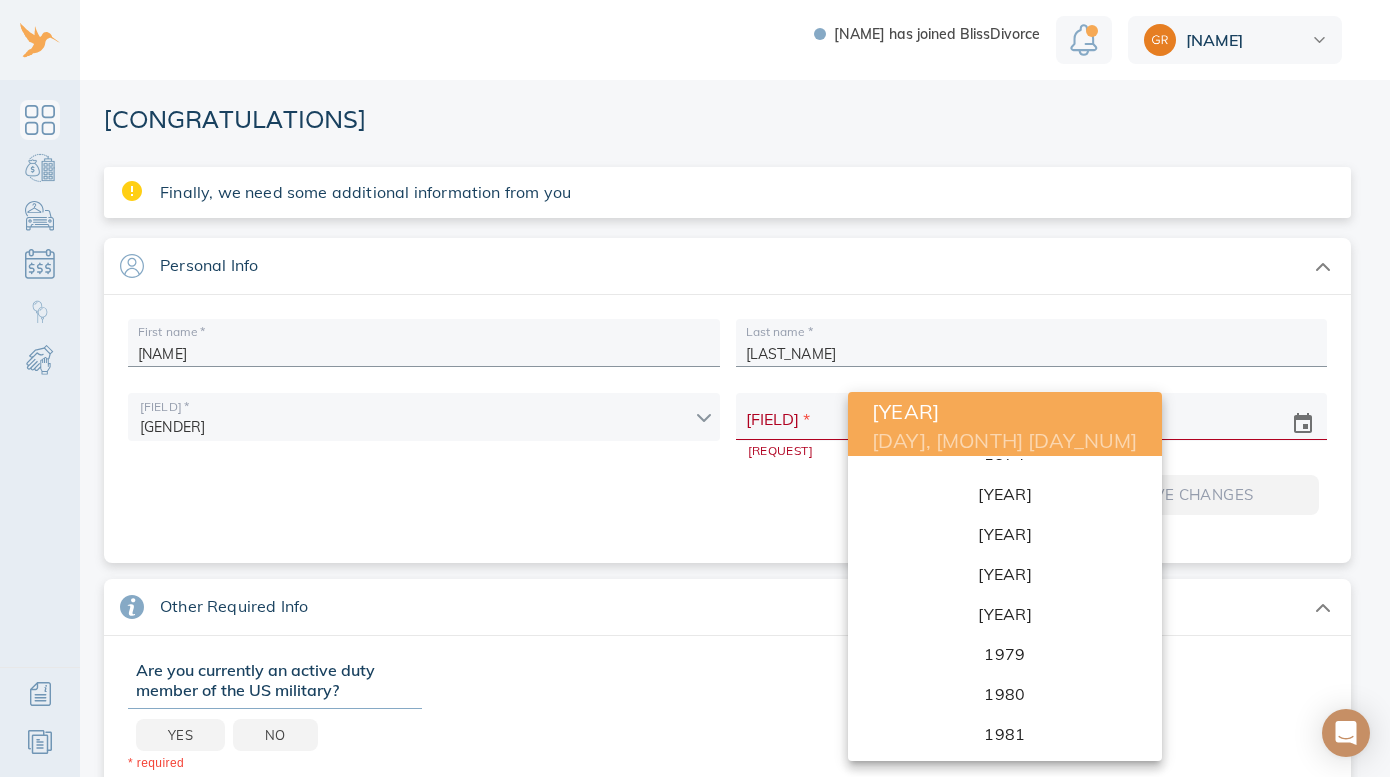 scroll, scrollTop: 3027, scrollLeft: 0, axis: vertical 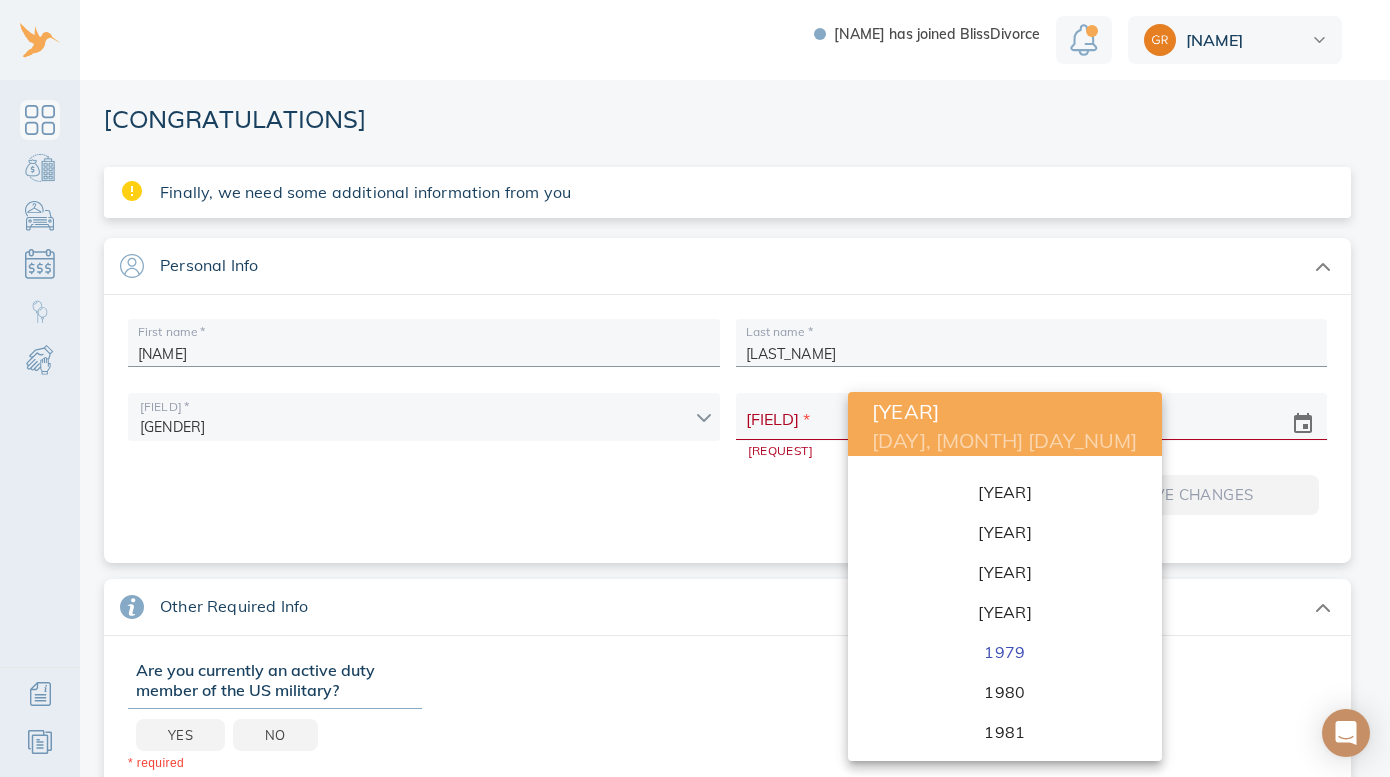 click on "1979" at bounding box center [1005, 652] 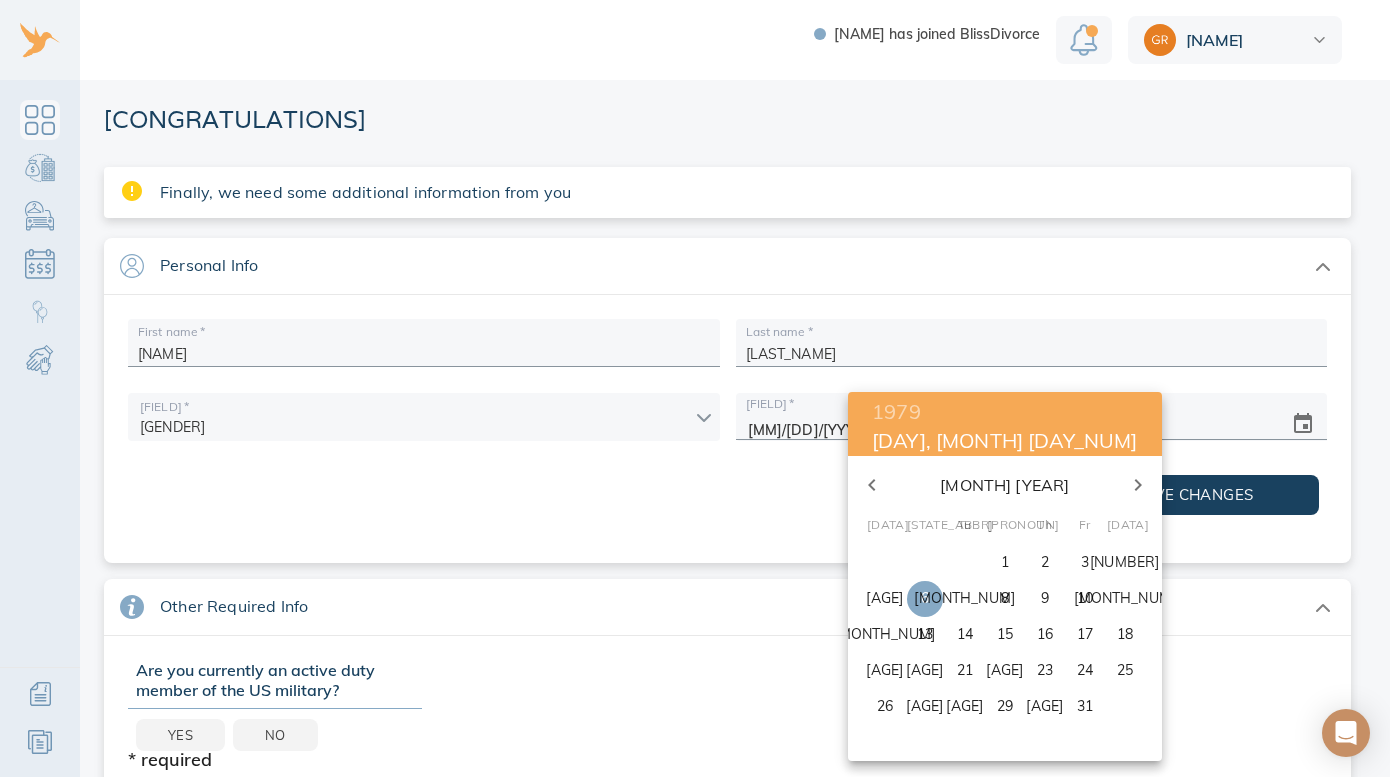 click 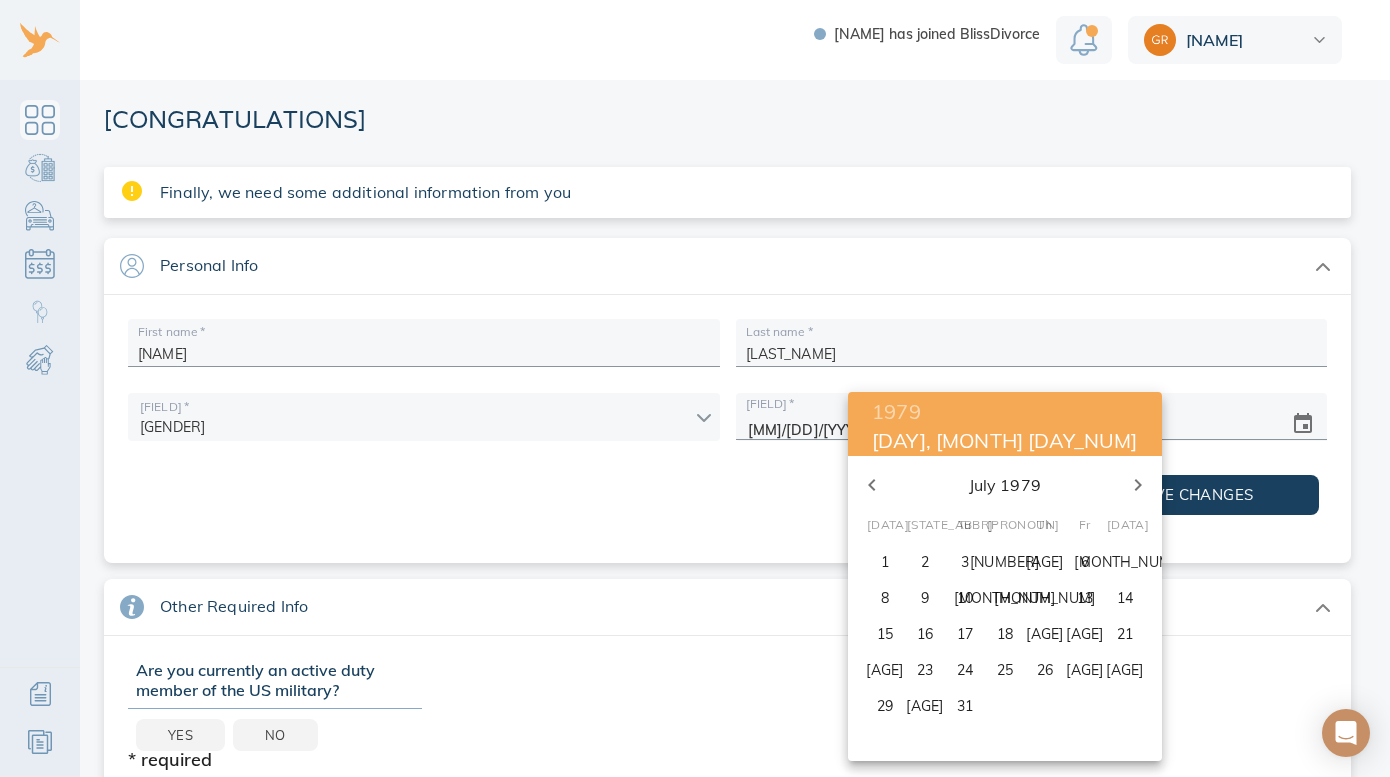 click on "21" at bounding box center (1125, 634) 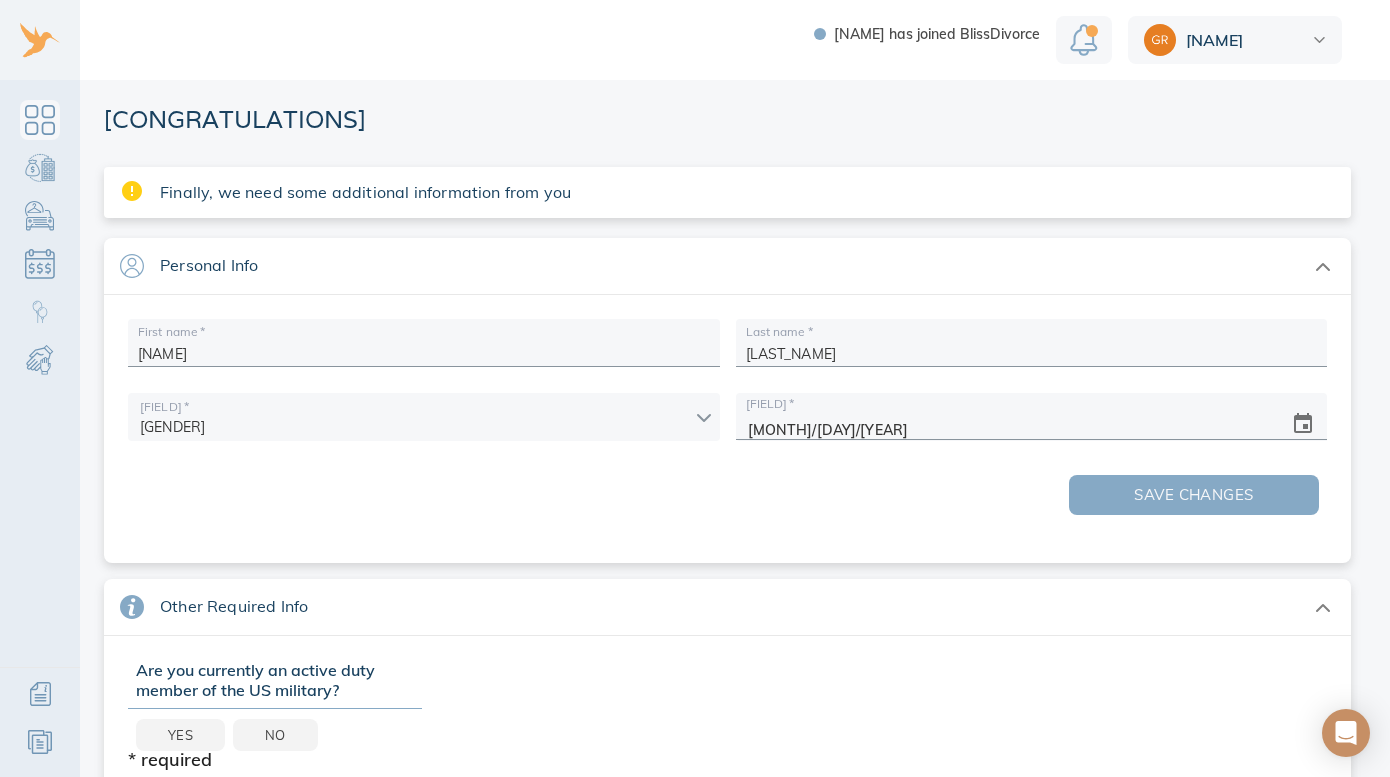 click on "Save changes" at bounding box center (1194, 495) 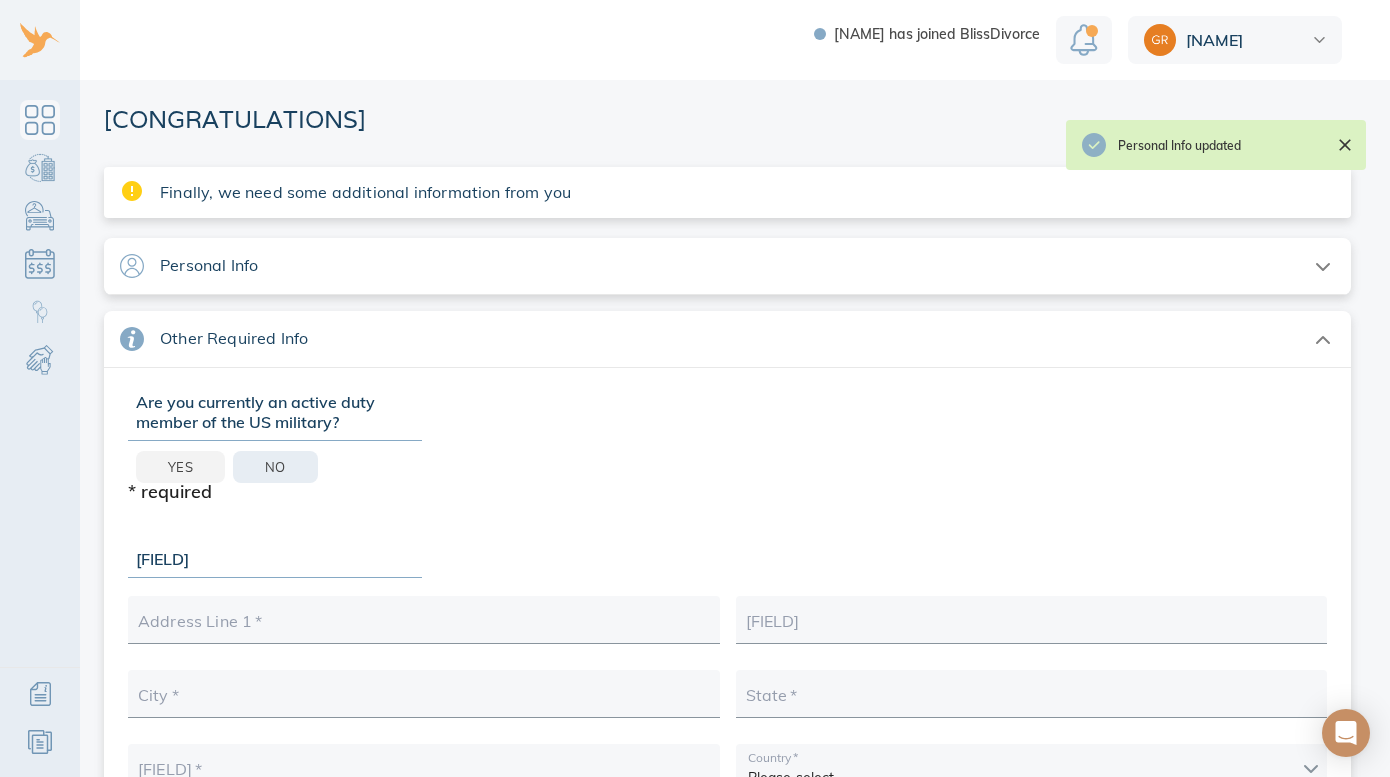 click on "No" at bounding box center (275, 467) 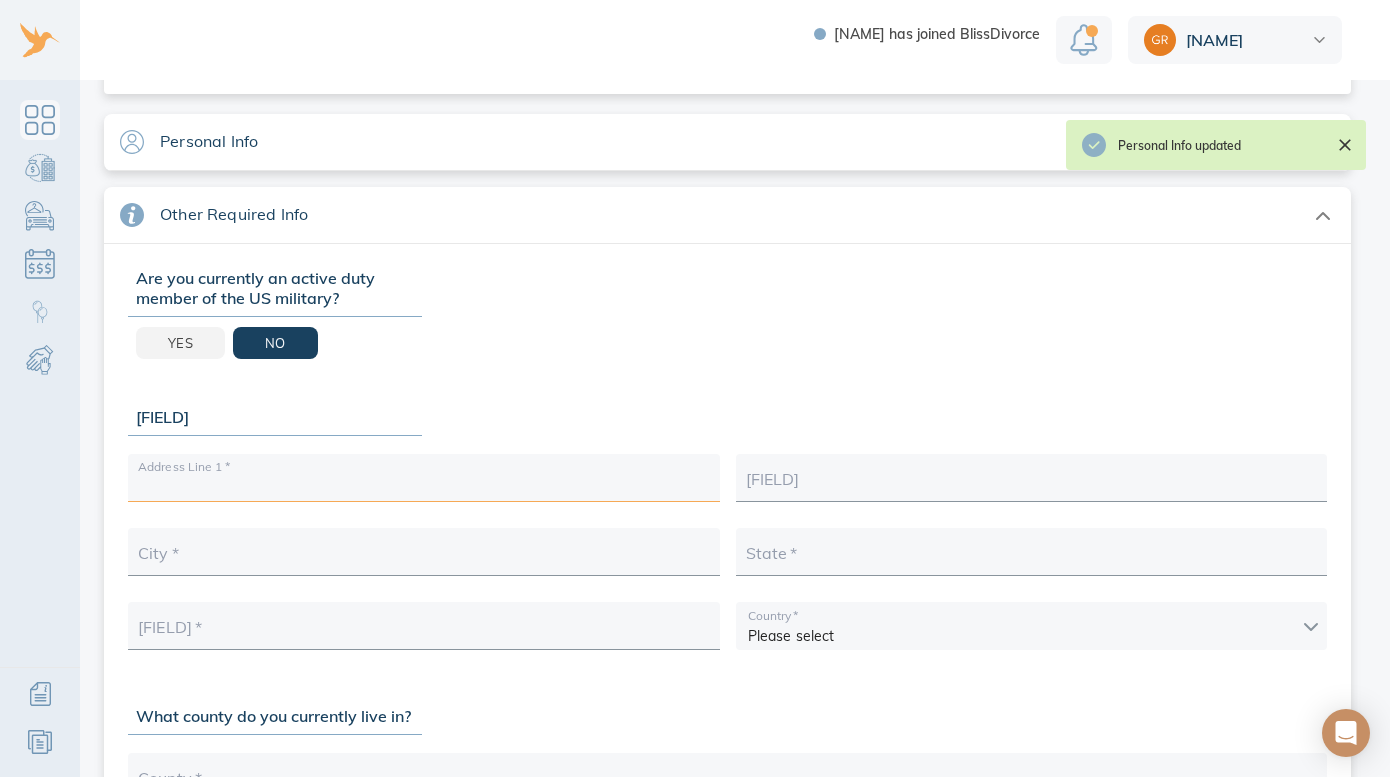 scroll, scrollTop: 123, scrollLeft: 0, axis: vertical 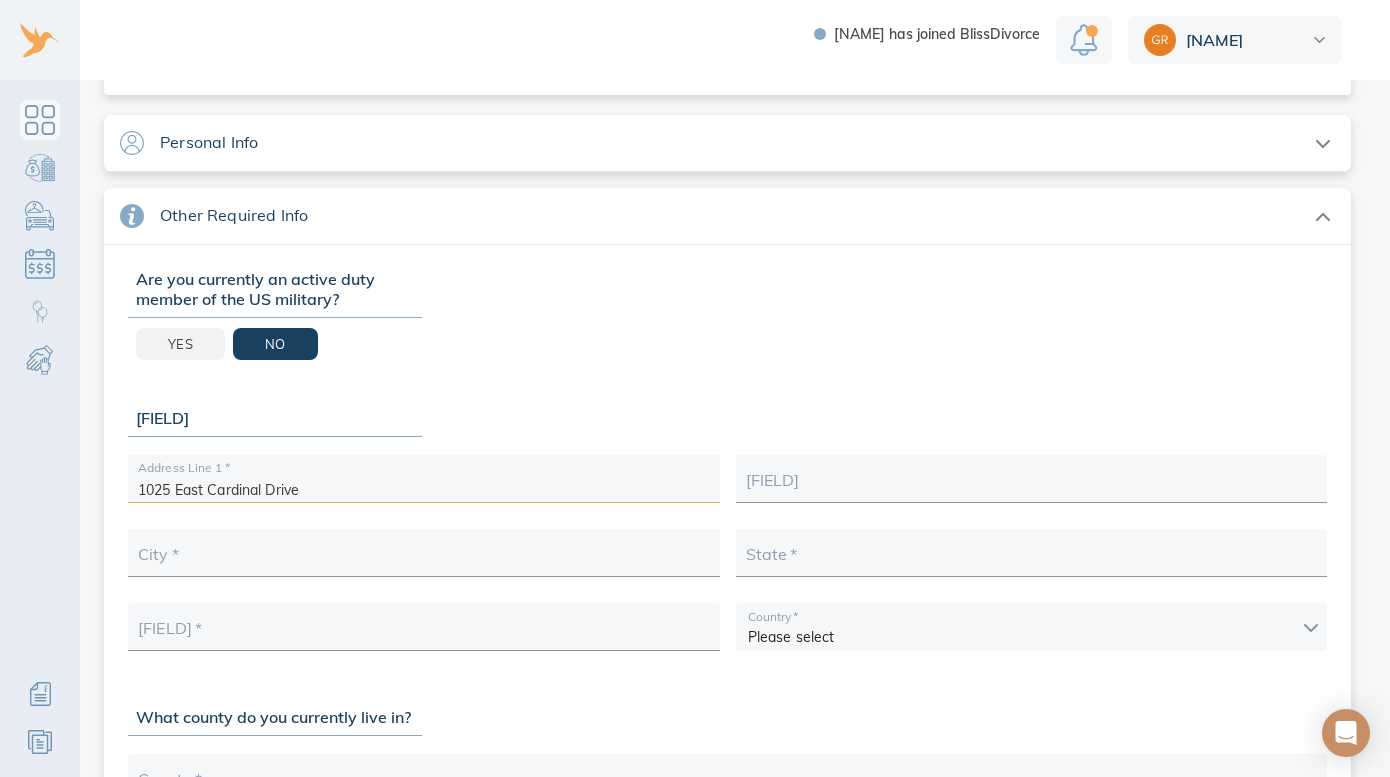 type on "1025 East Cardinal Drive" 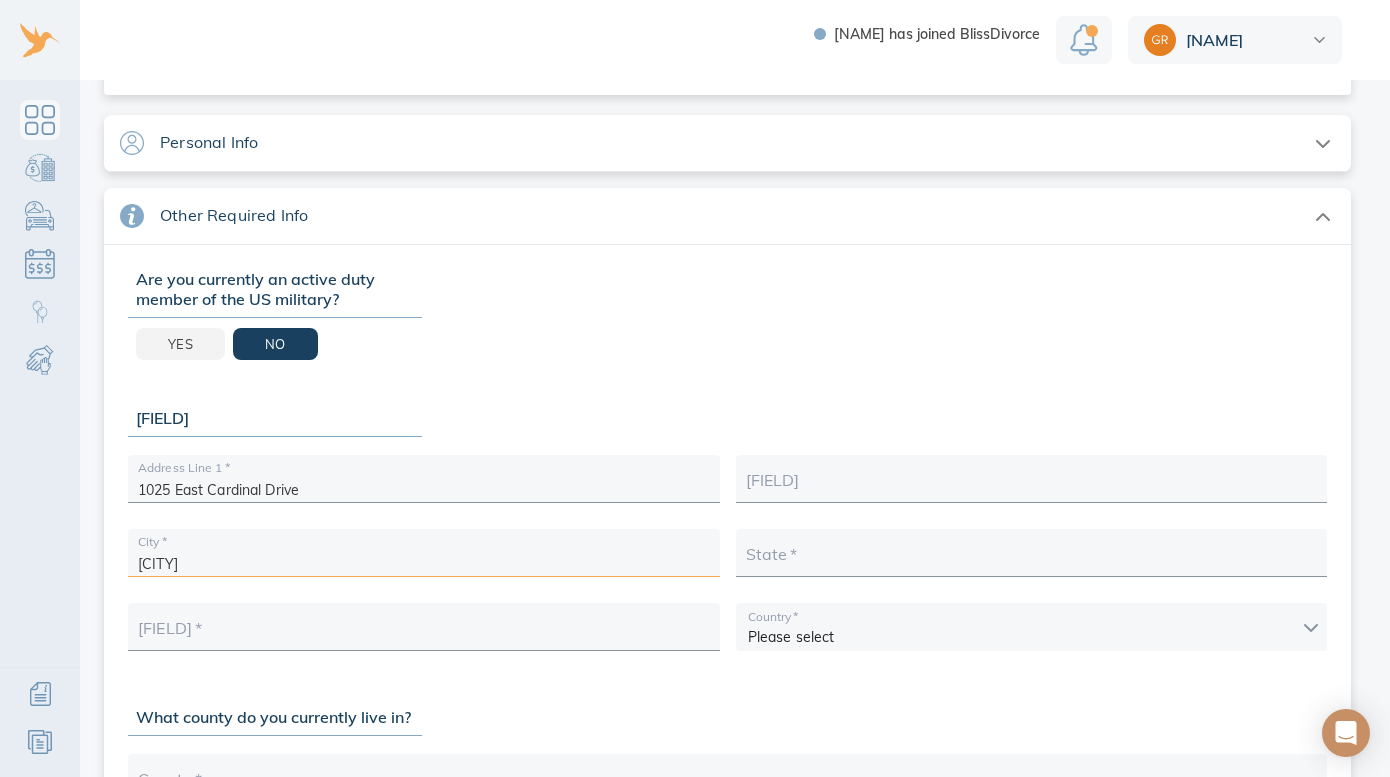 type on "[CITY]" 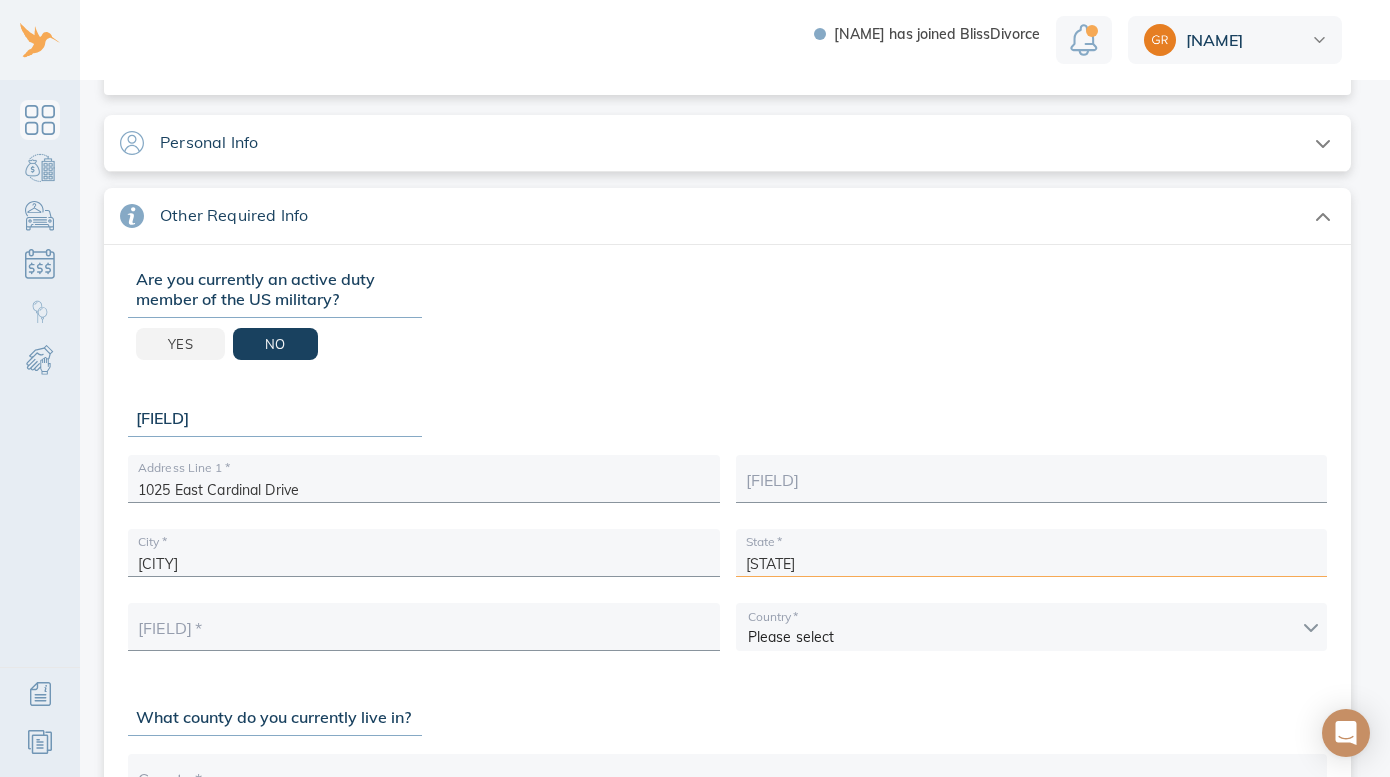 type on "[STATE]" 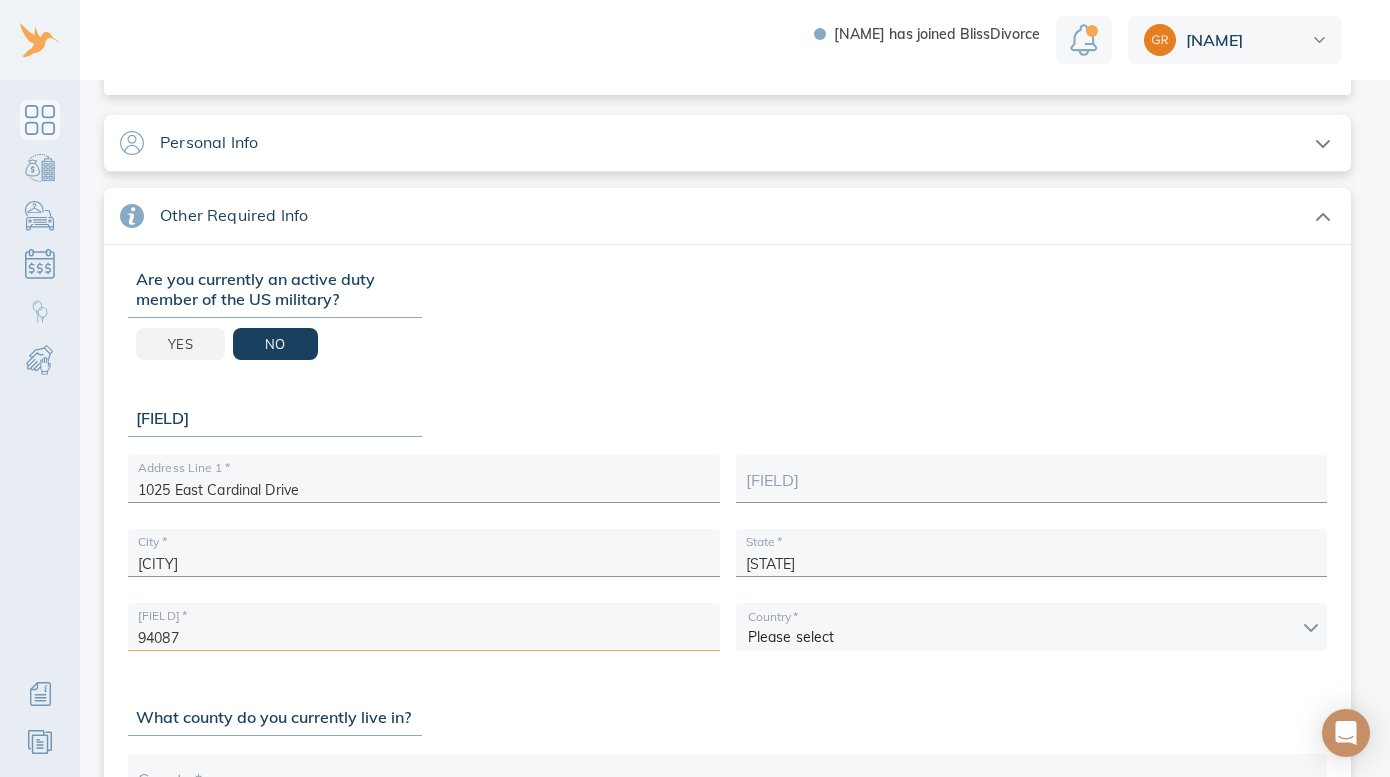 type on "94087" 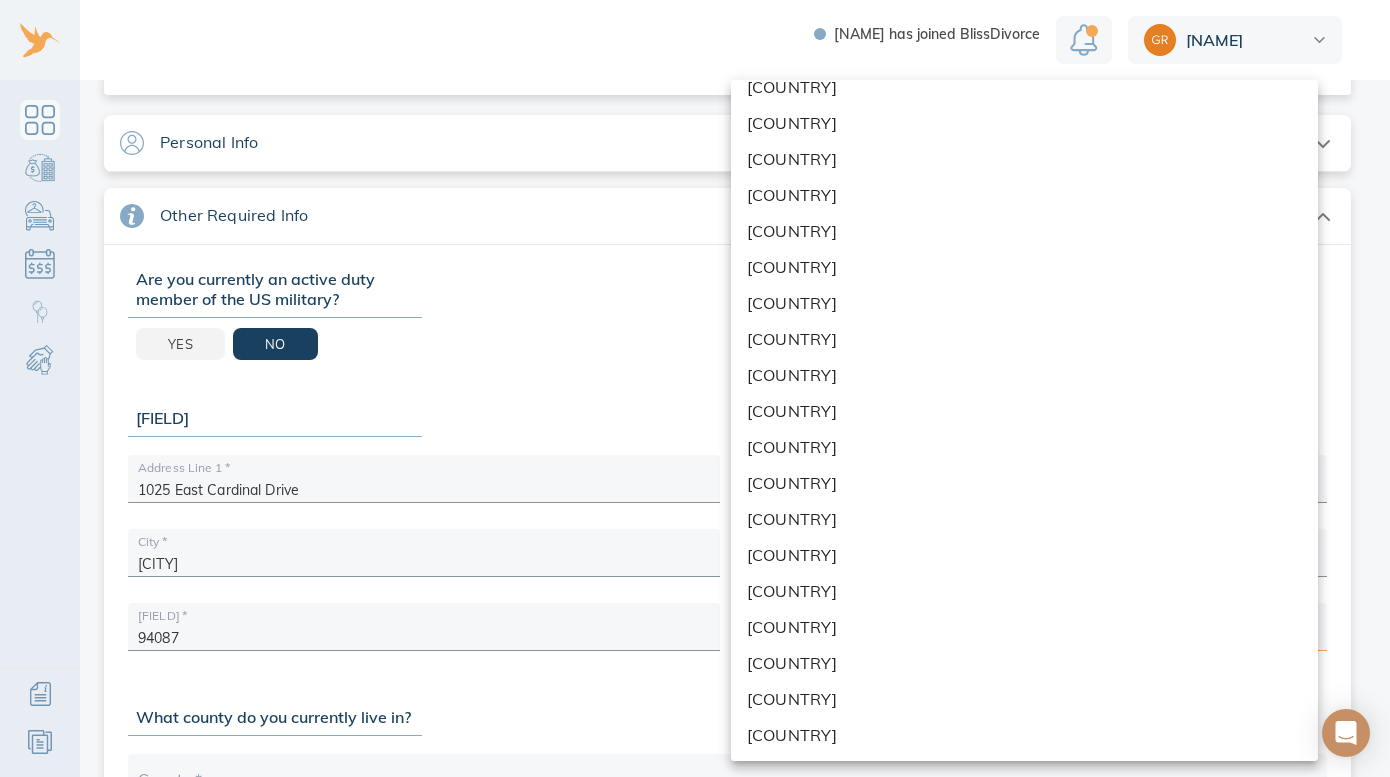 scroll, scrollTop: 8371, scrollLeft: 0, axis: vertical 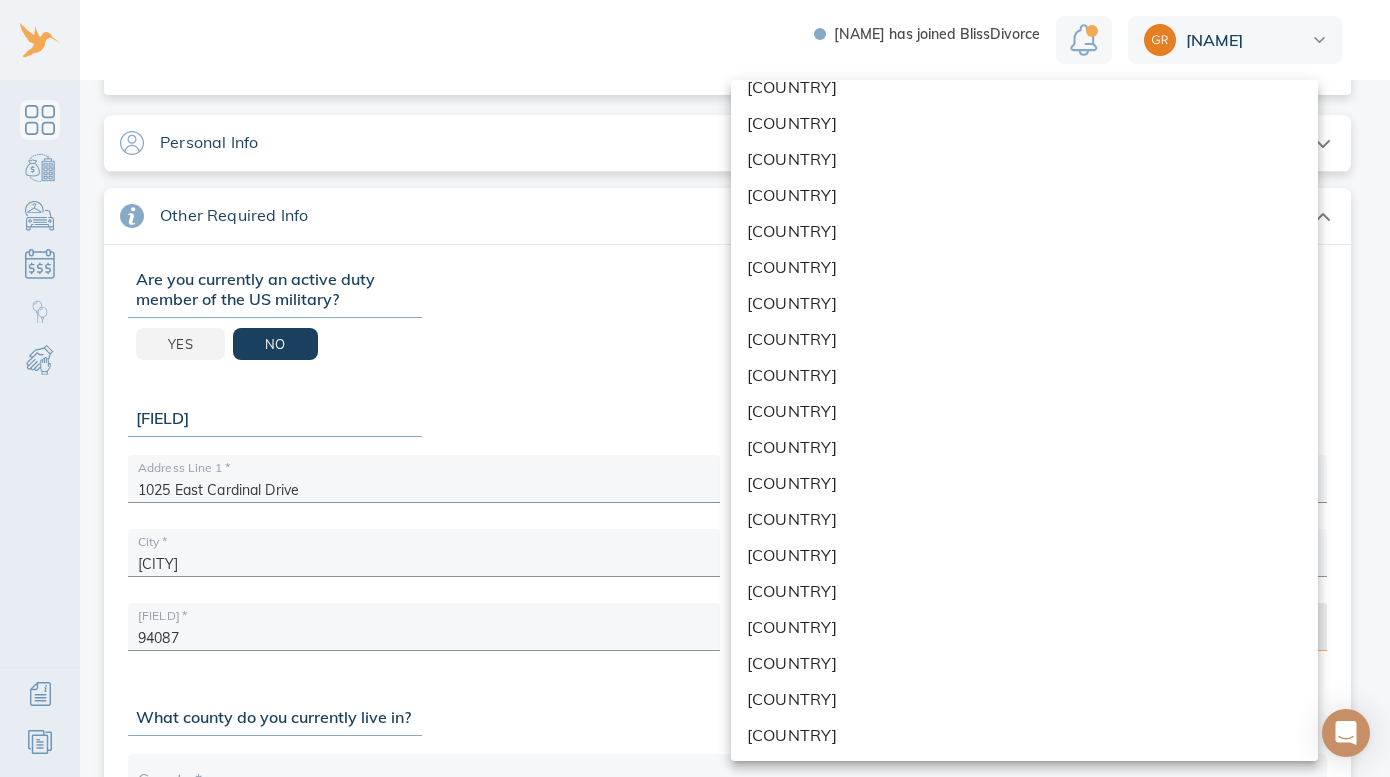 type on "[COUNTRY]" 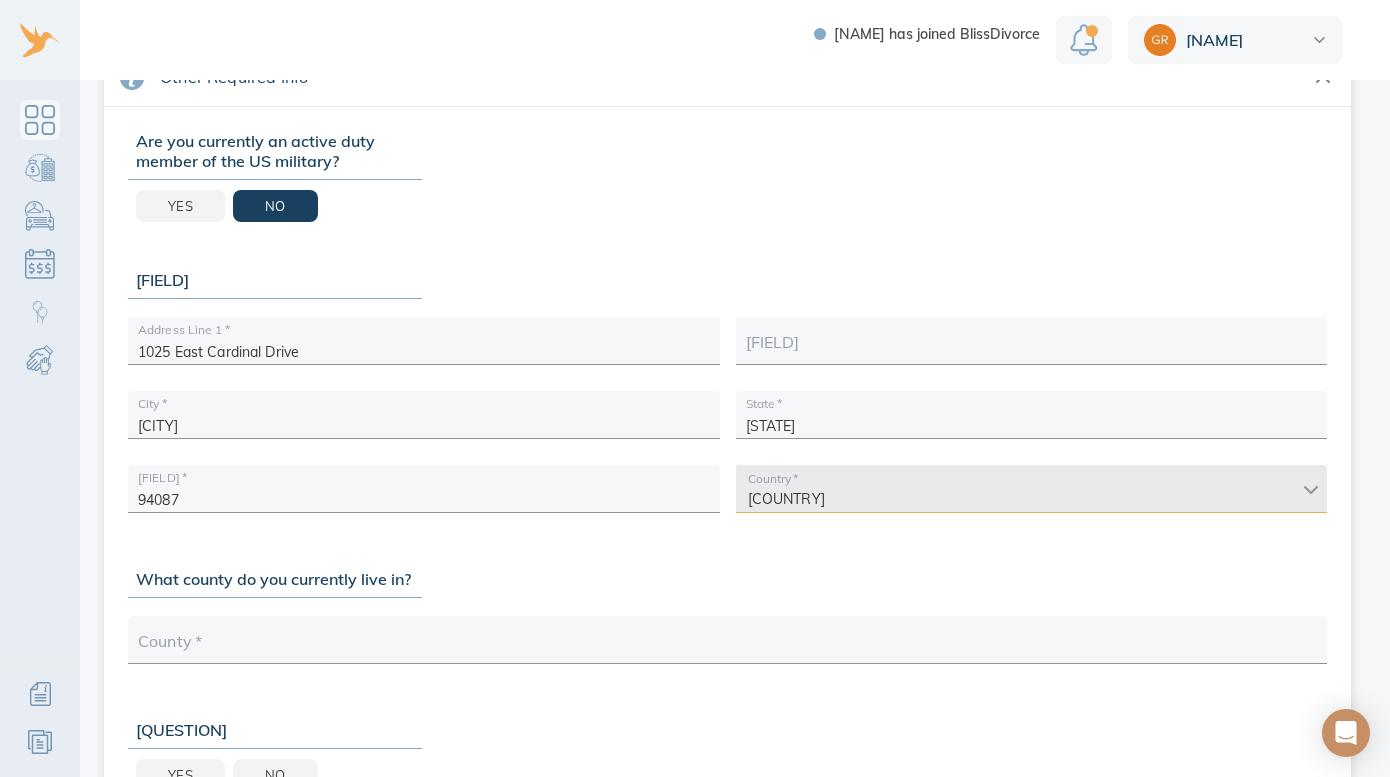 scroll, scrollTop: 287, scrollLeft: 0, axis: vertical 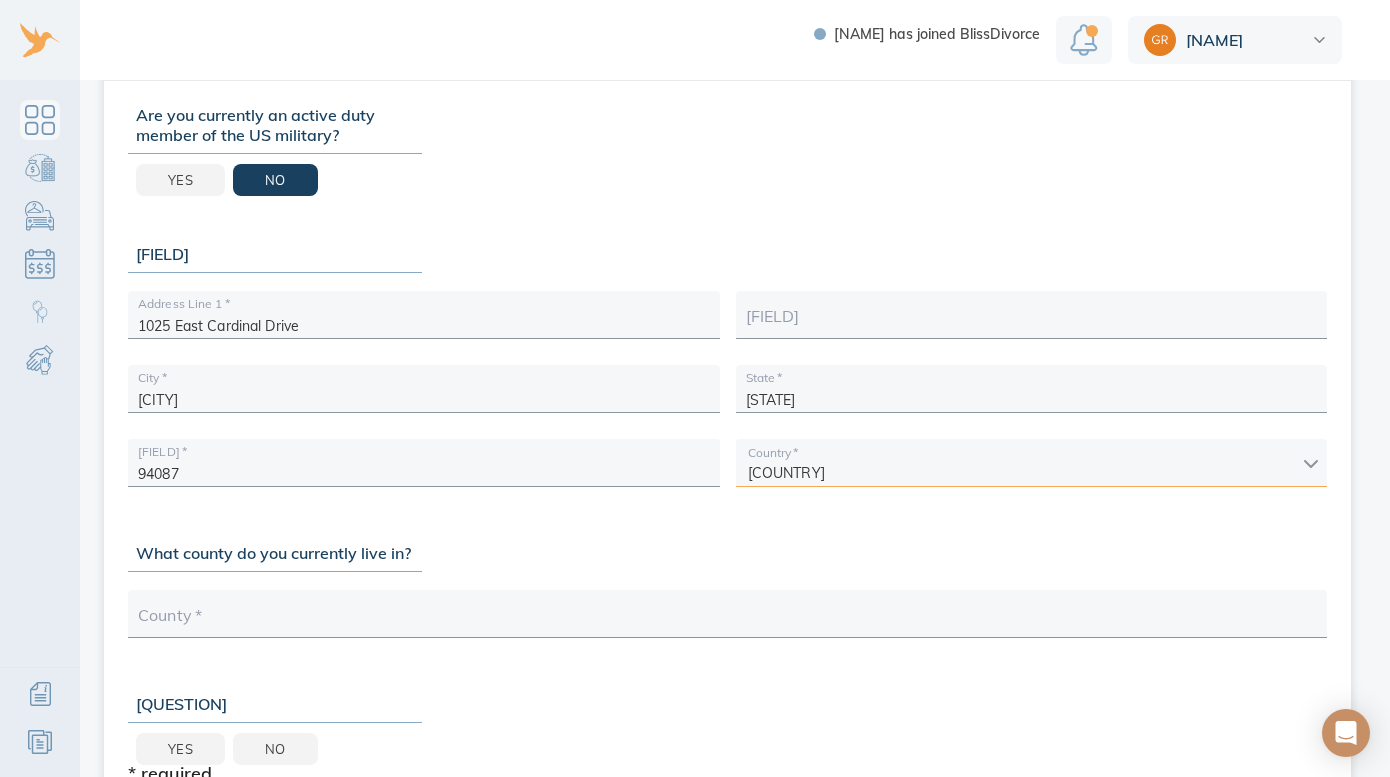 click at bounding box center [727, 620] 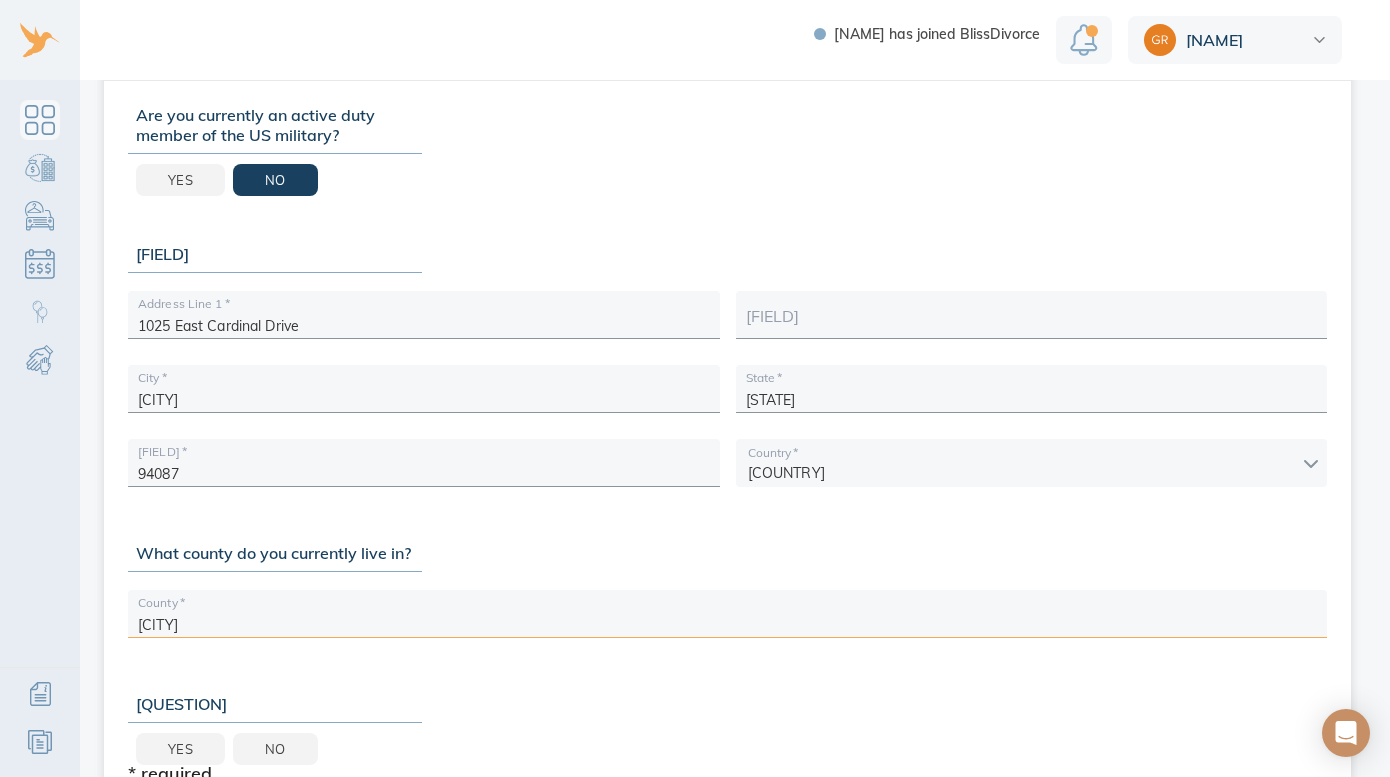 type on "[CITY]" 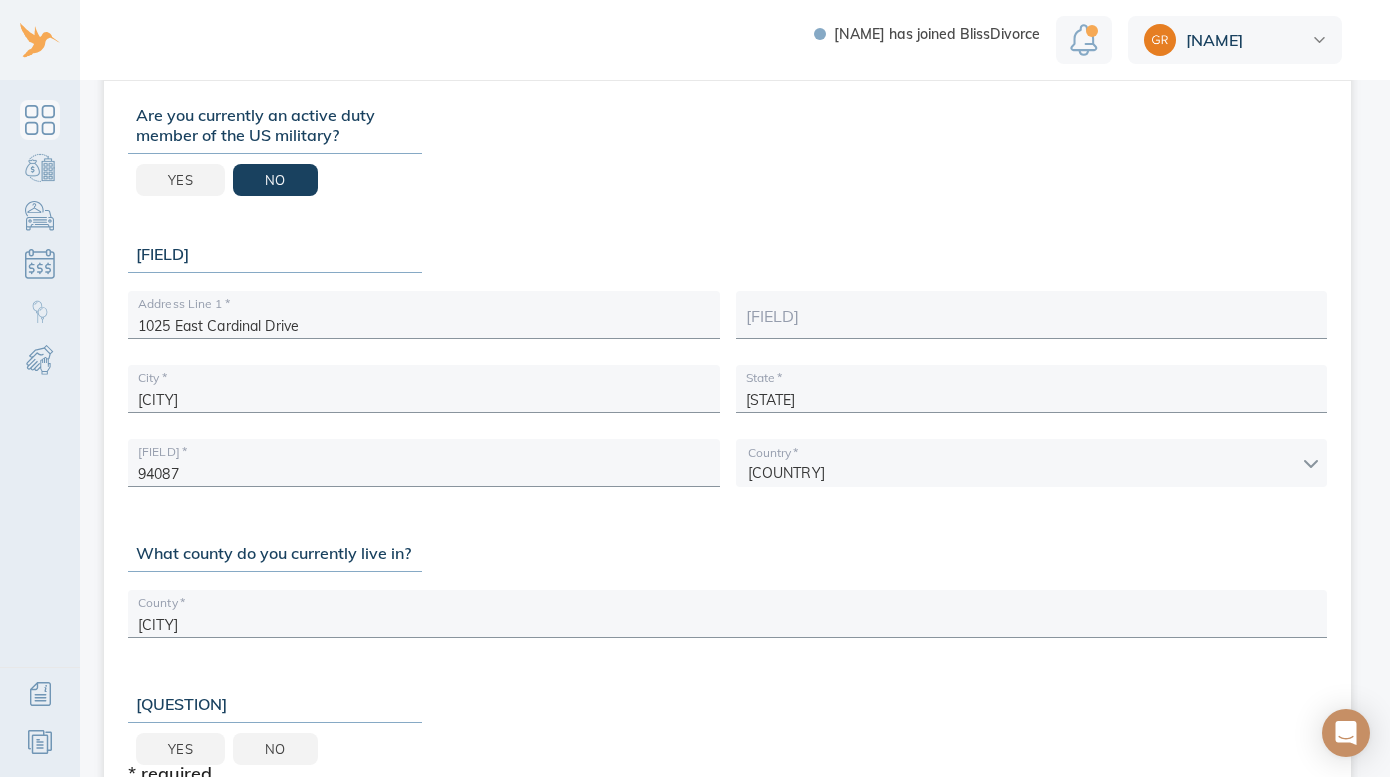 click on "[STATE] [ZIP] [COUNTRY] [COUNTY]" at bounding box center (727, 772) 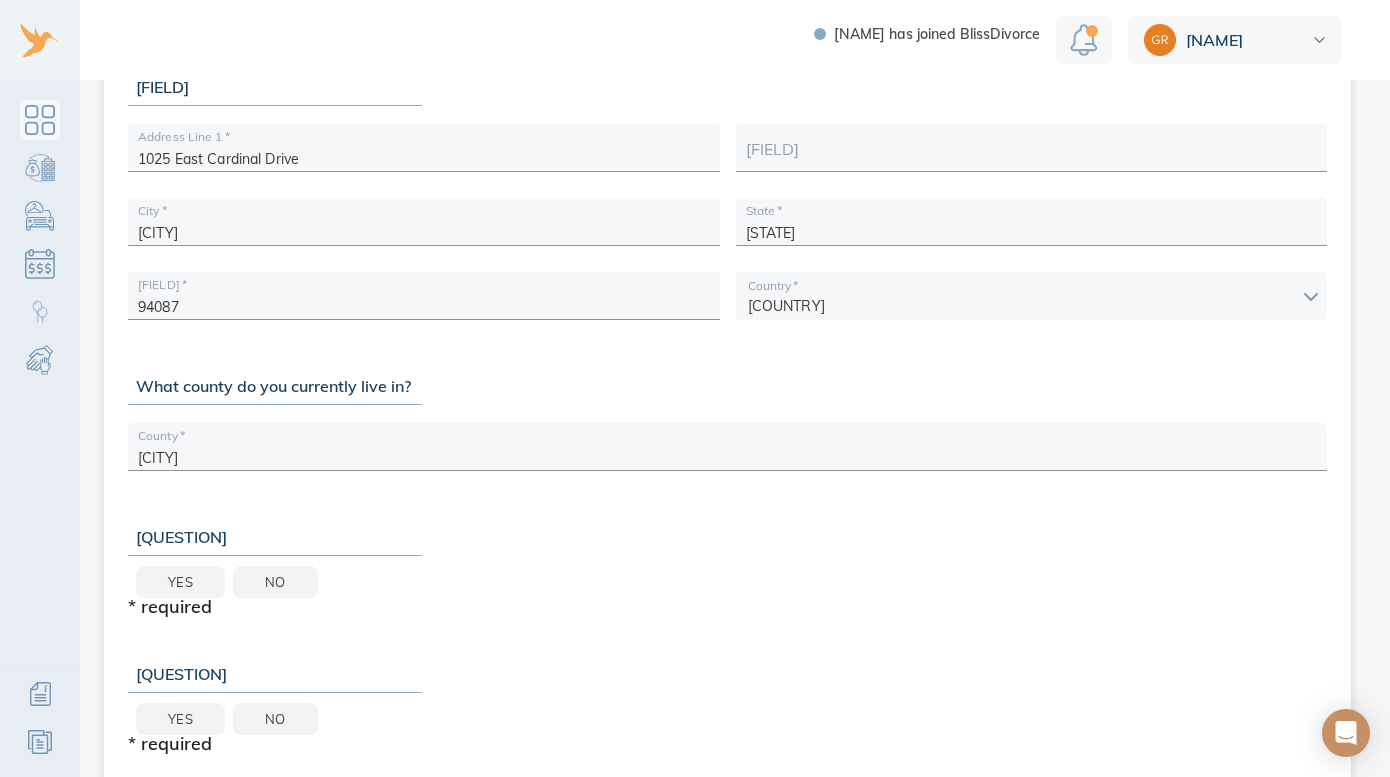 scroll, scrollTop: 495, scrollLeft: 0, axis: vertical 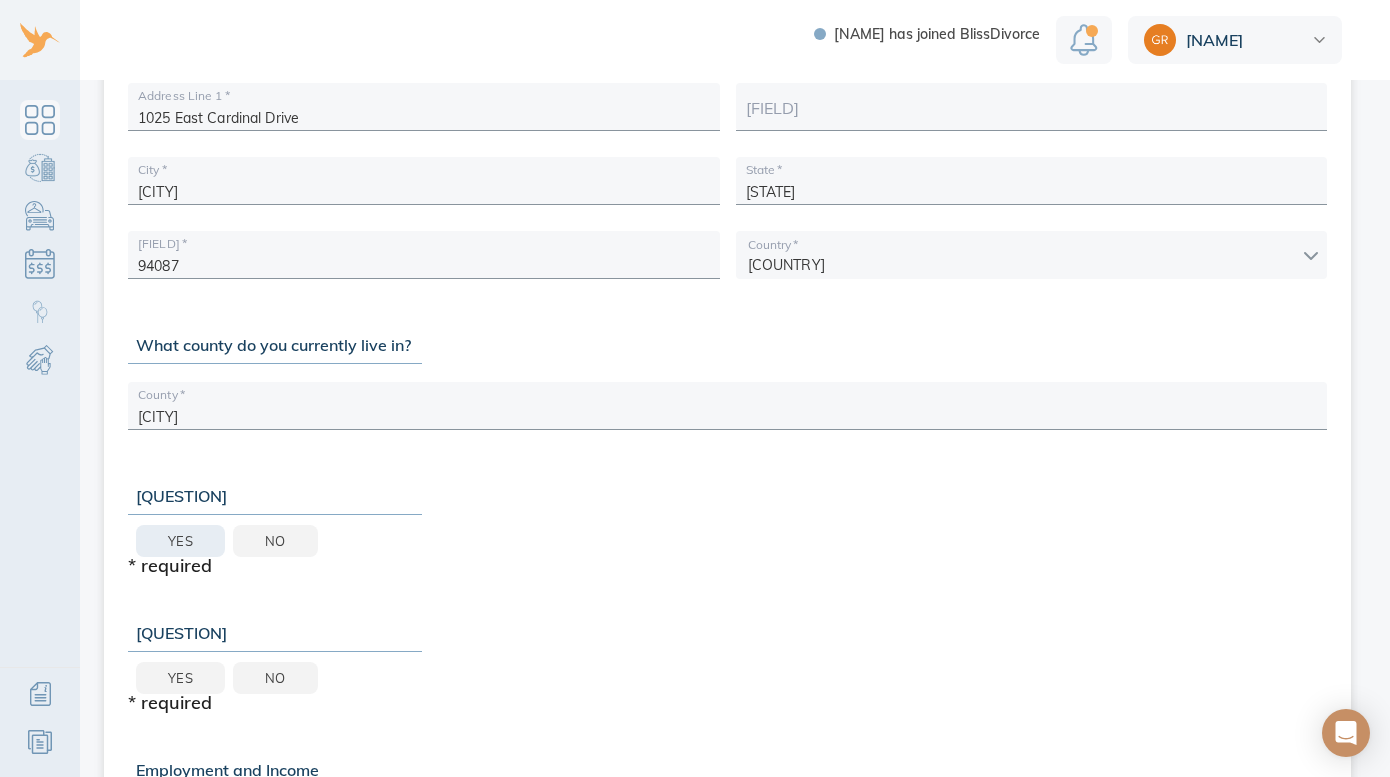 click on "Yes" at bounding box center [180, 541] 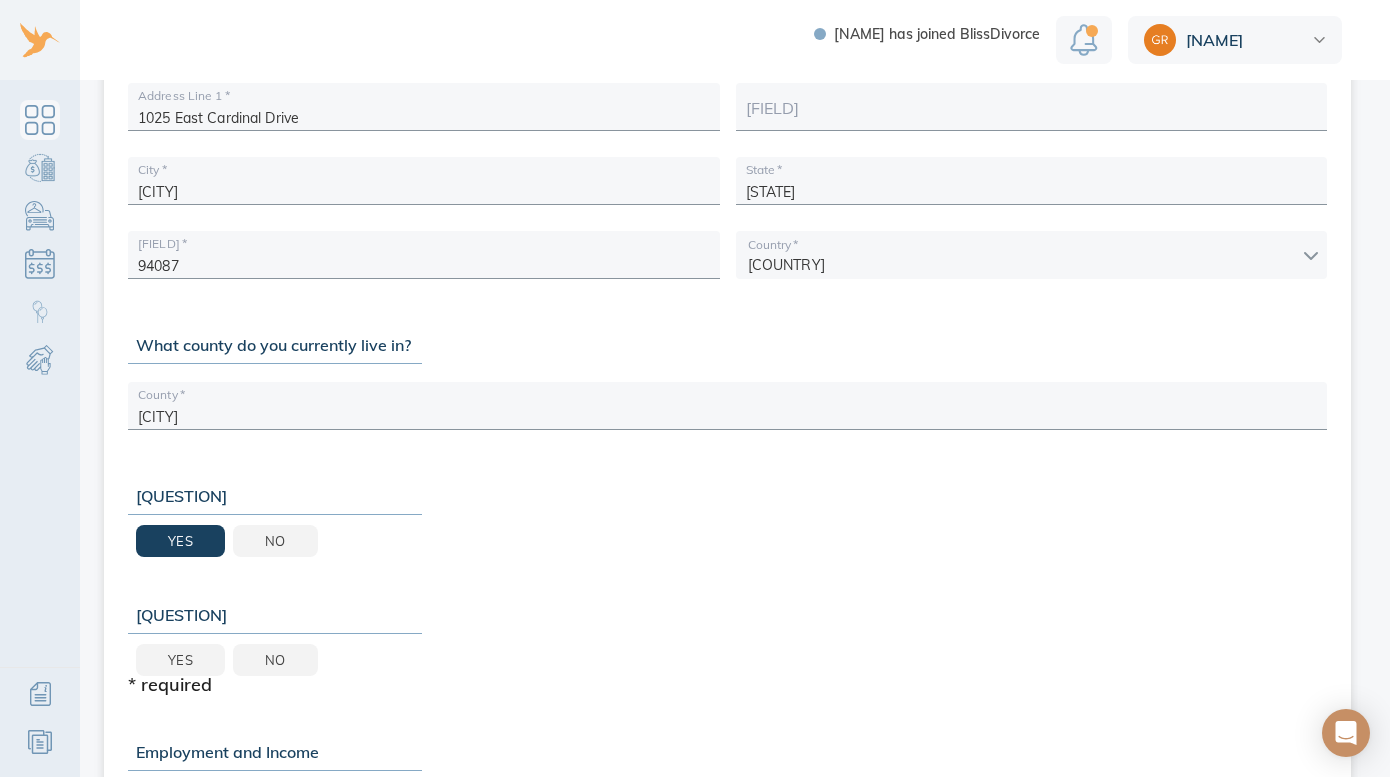 scroll, scrollTop: 571, scrollLeft: 0, axis: vertical 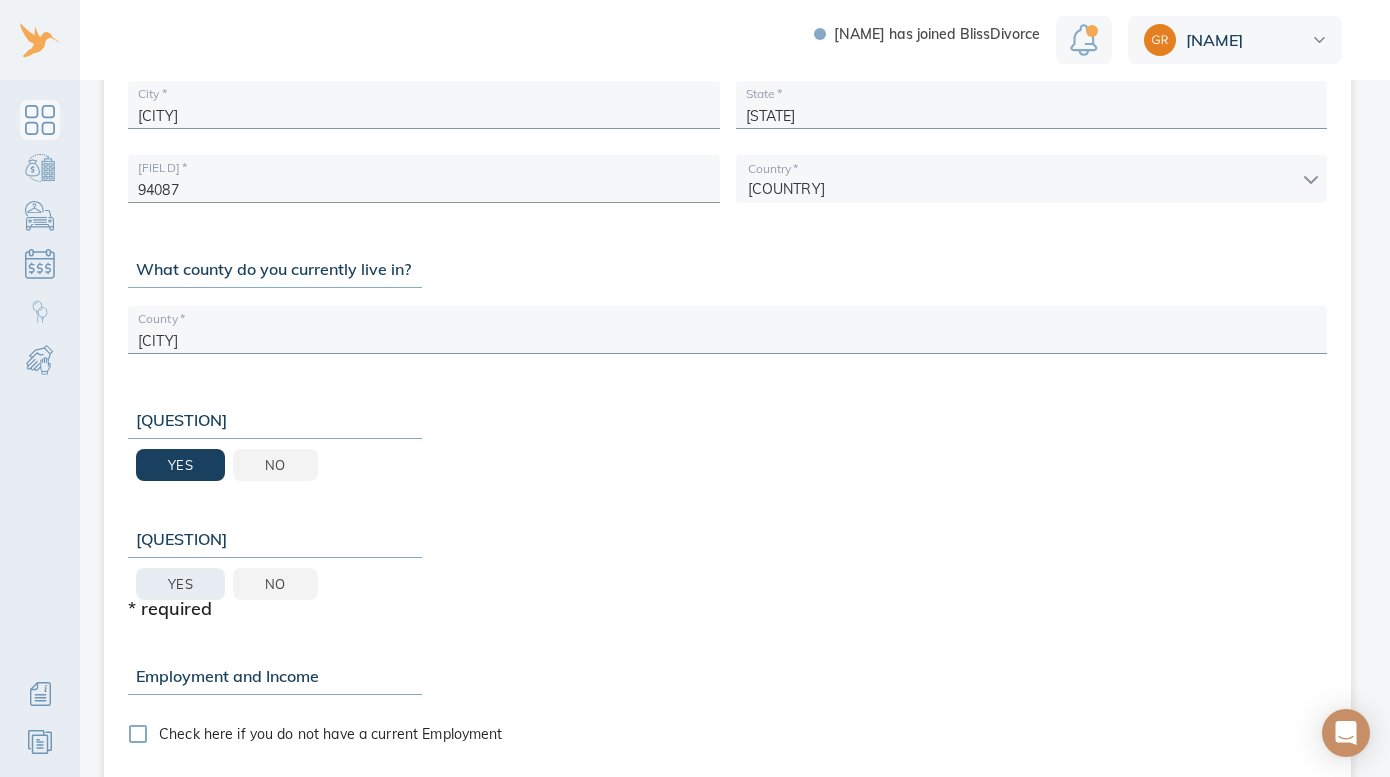 click on "Yes" at bounding box center [180, 584] 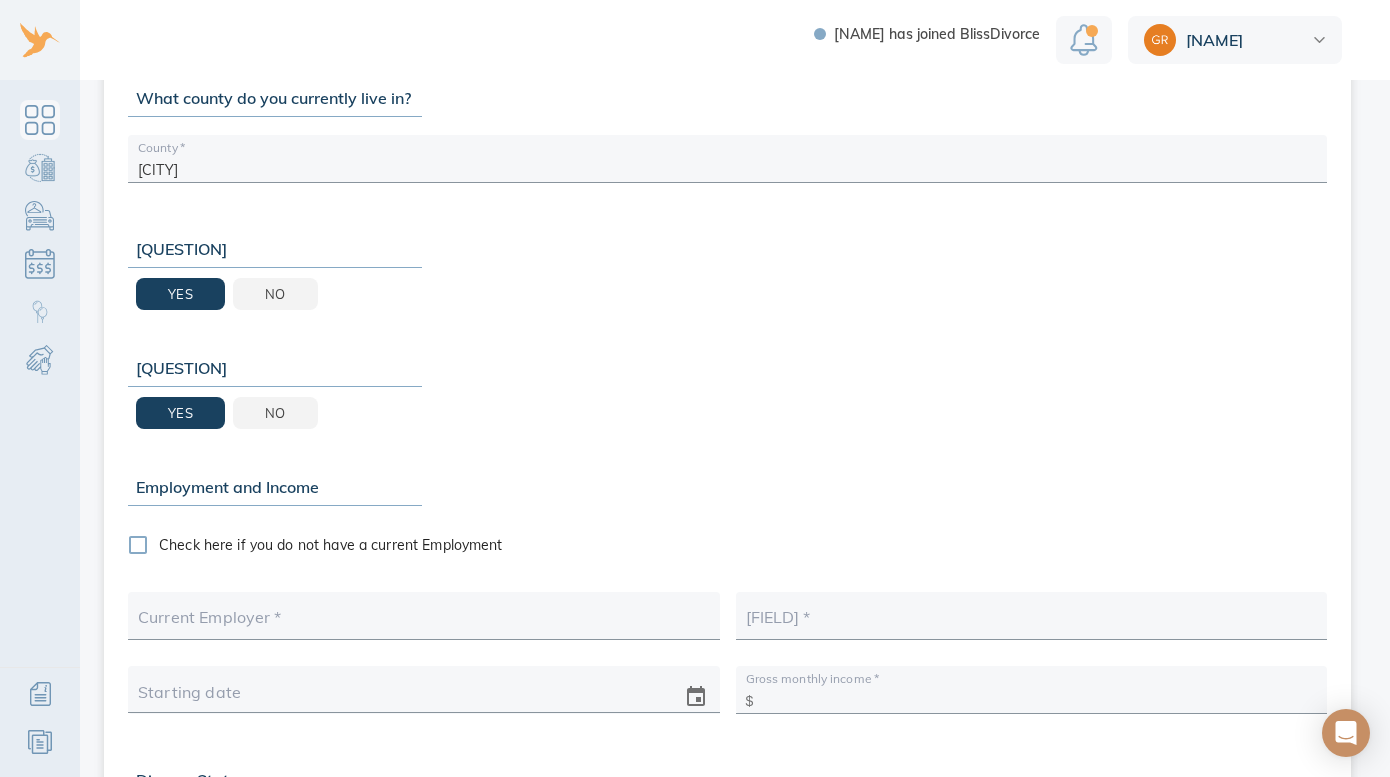 scroll, scrollTop: 766, scrollLeft: 0, axis: vertical 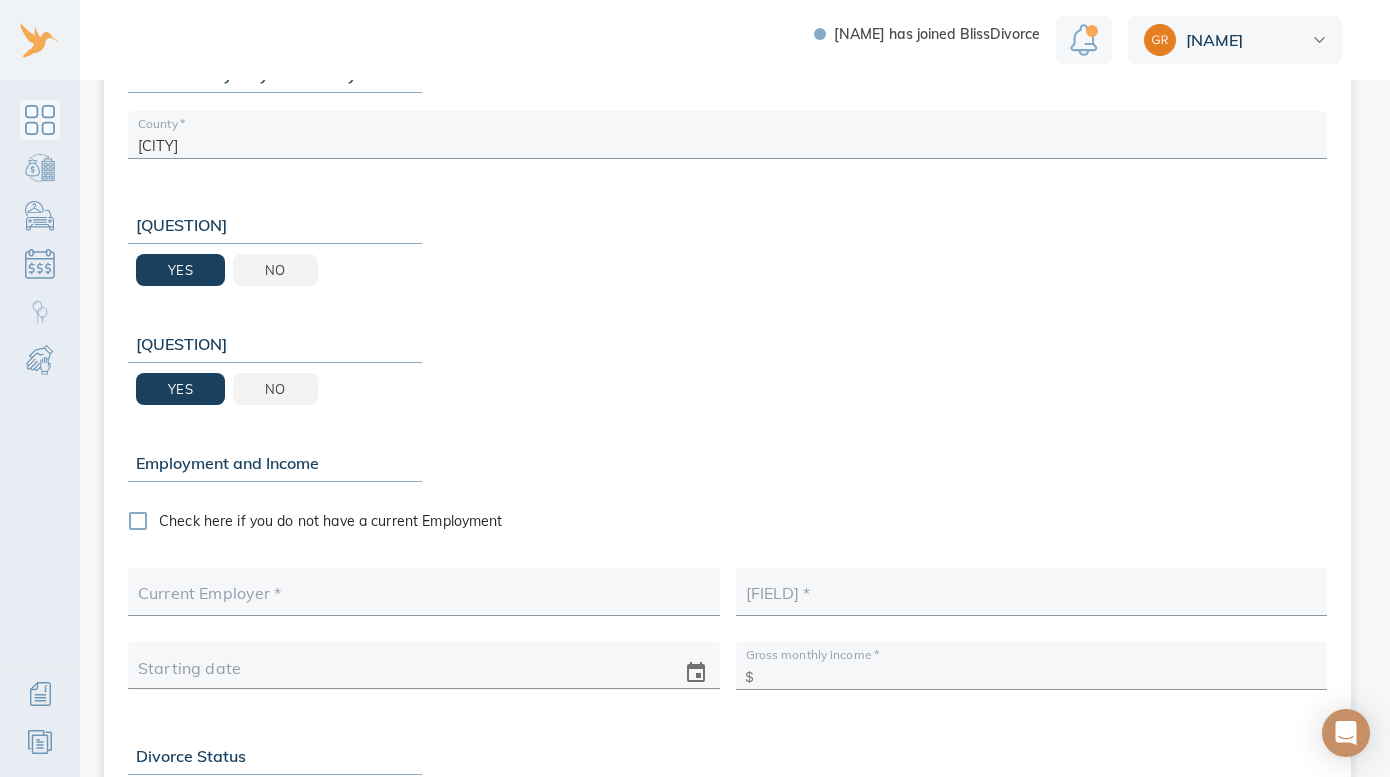 click on "Employment and Income" at bounding box center [275, 463] 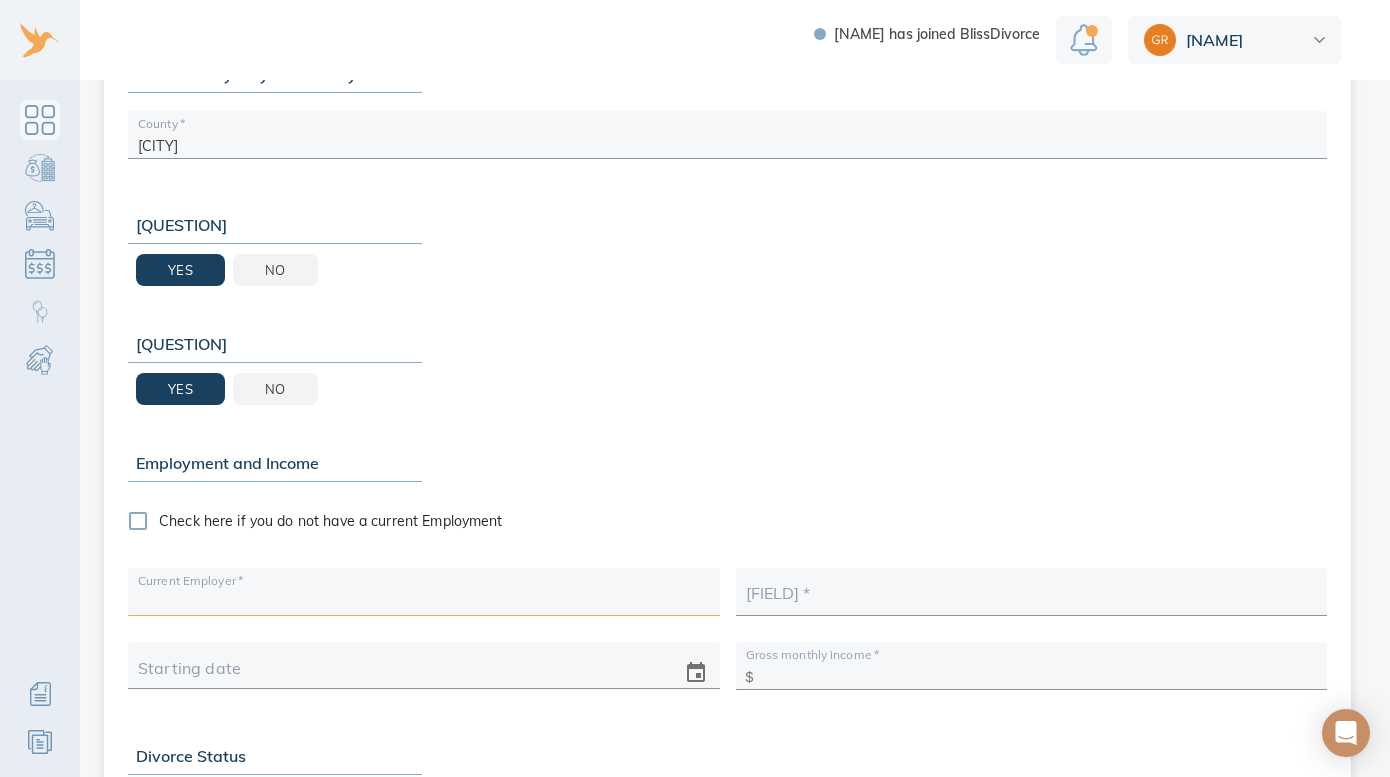 click at bounding box center (424, 598) 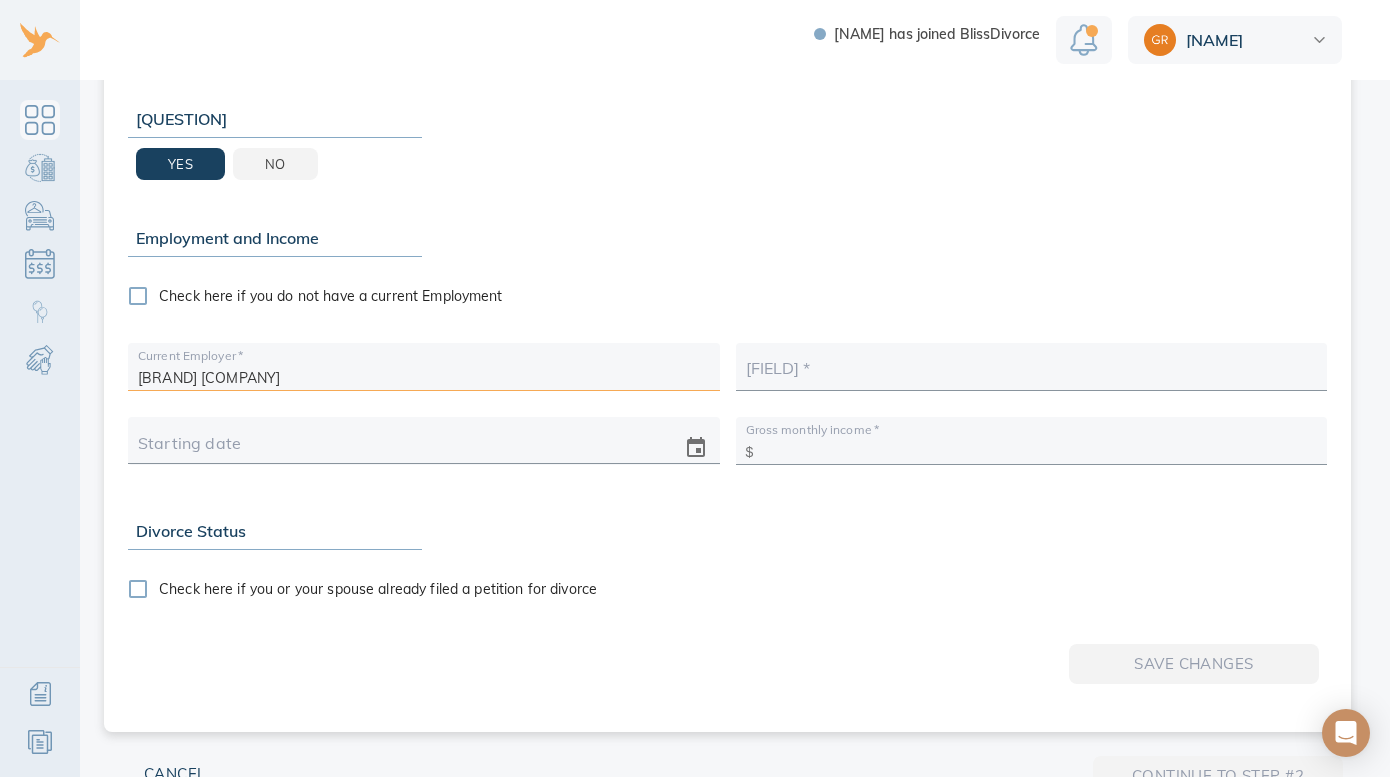 scroll, scrollTop: 1008, scrollLeft: 0, axis: vertical 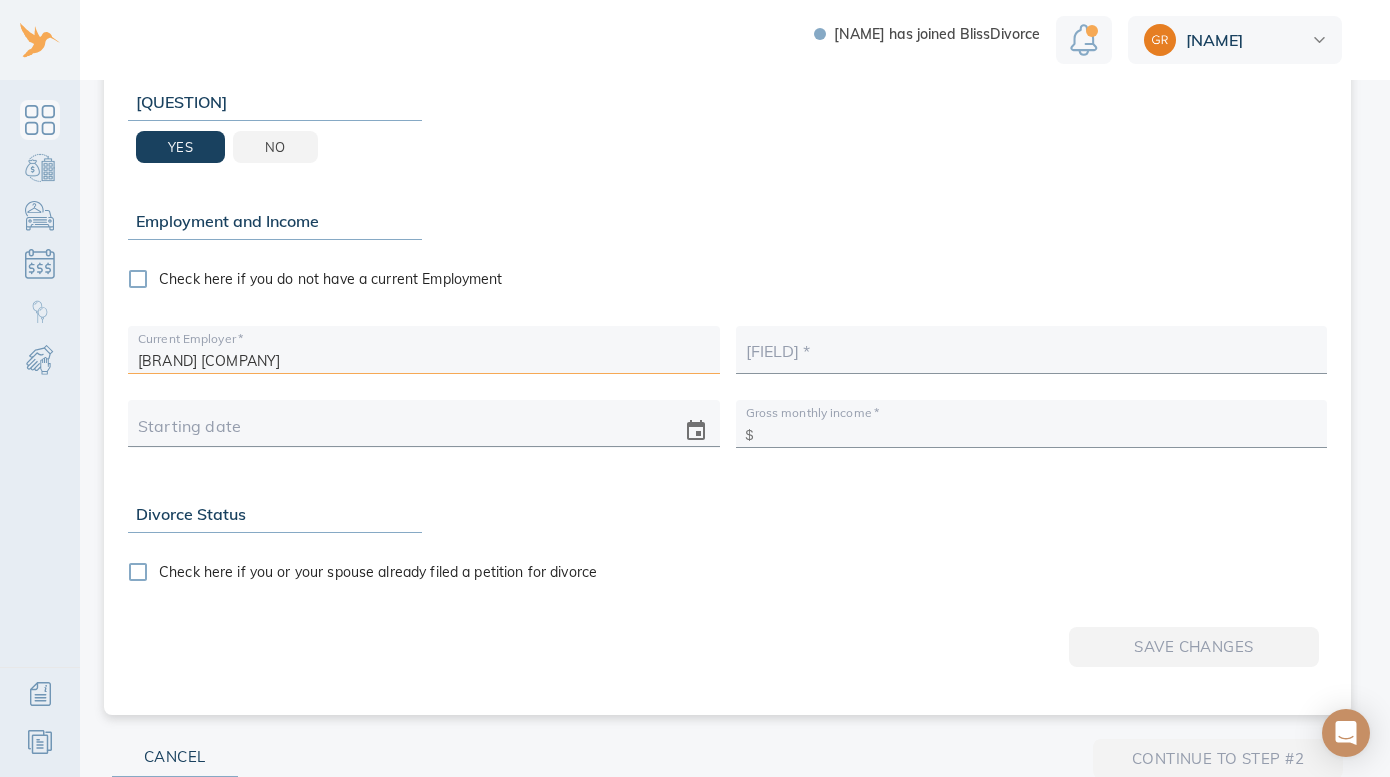 type on "[BRAND] [COMPANY]" 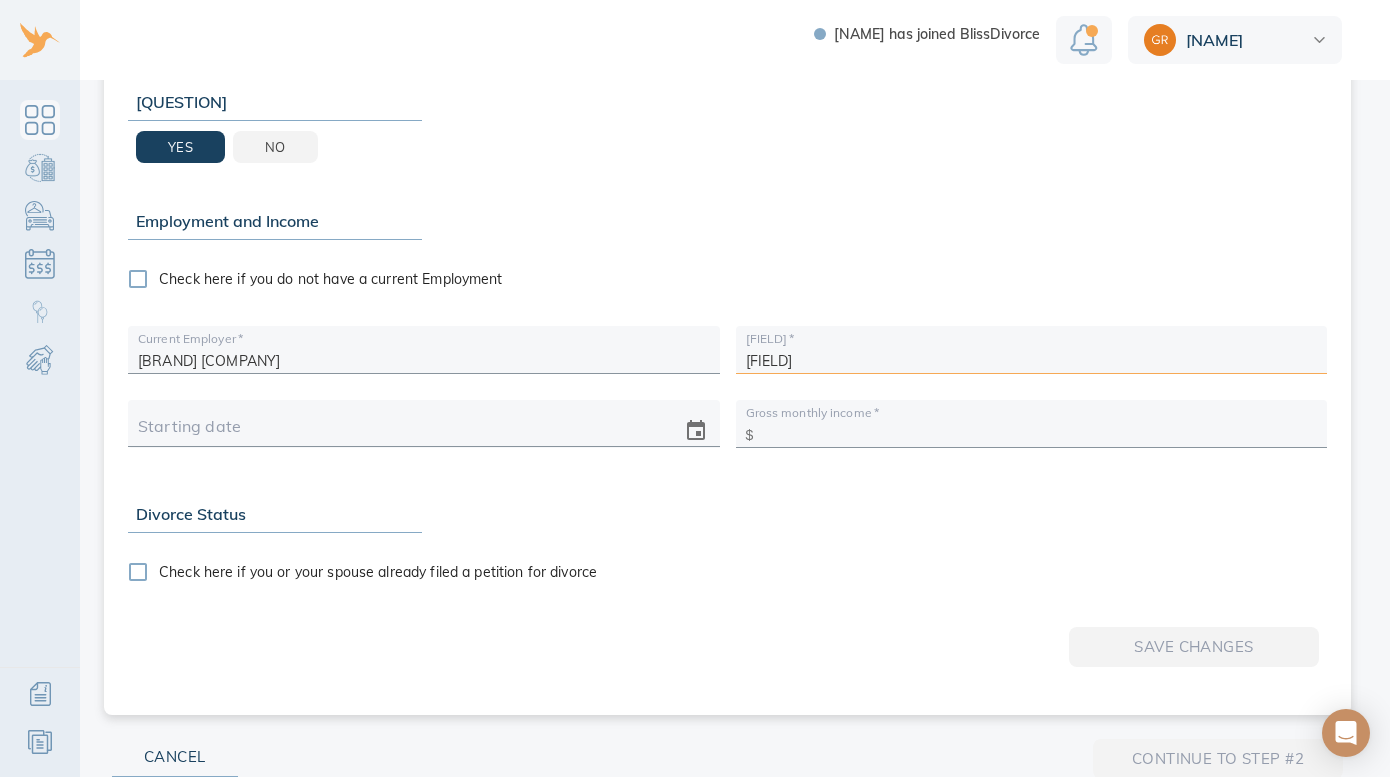 type on "[FIELD]" 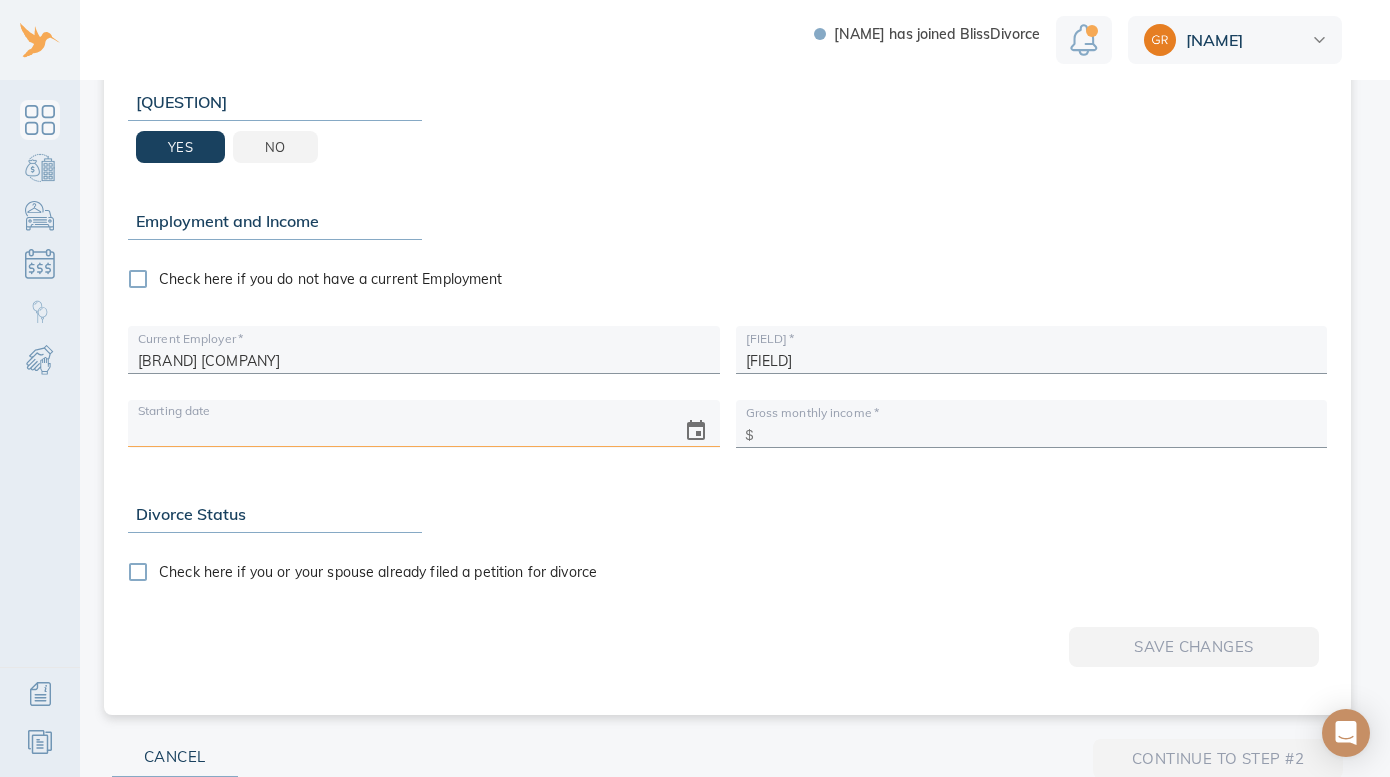 click 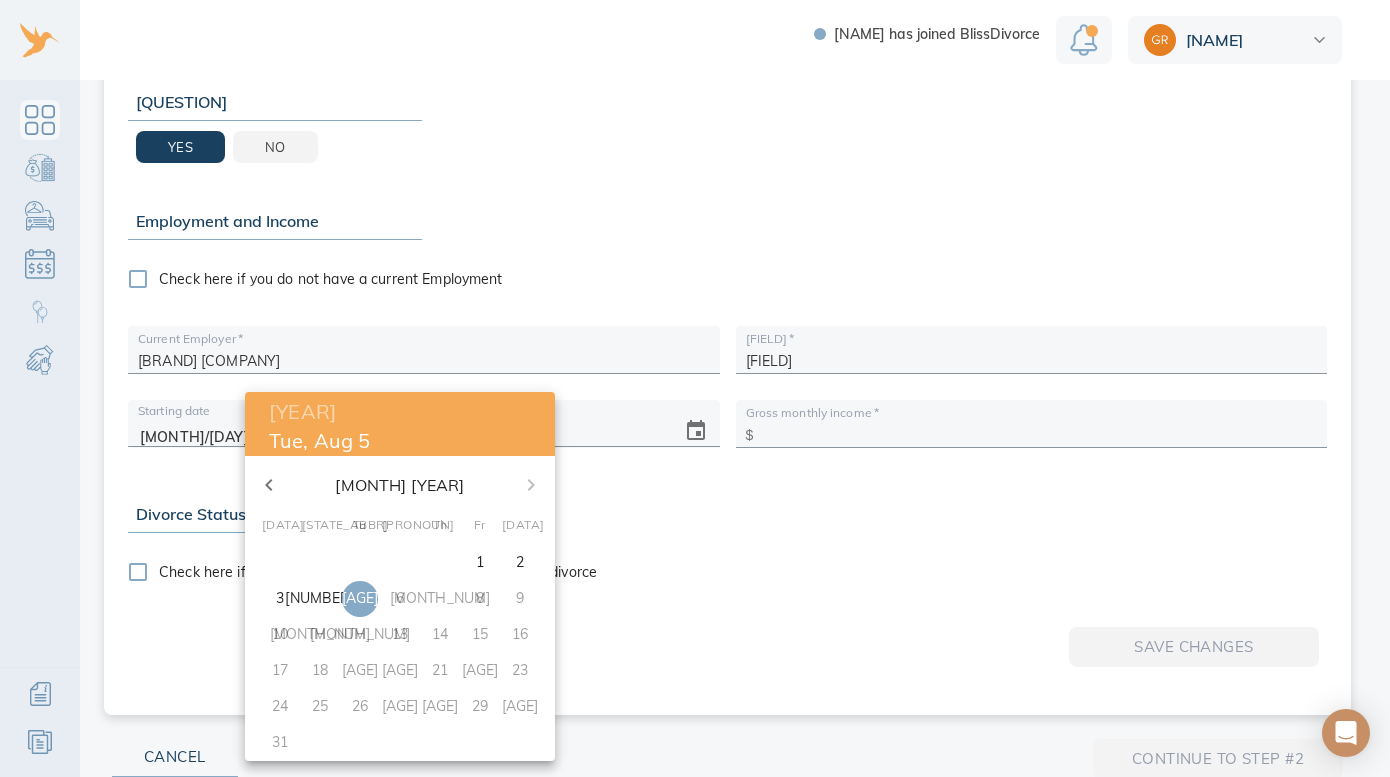 click on "[YEAR] [DAY], [MONTH] [DAY_NUM]" at bounding box center [400, 424] 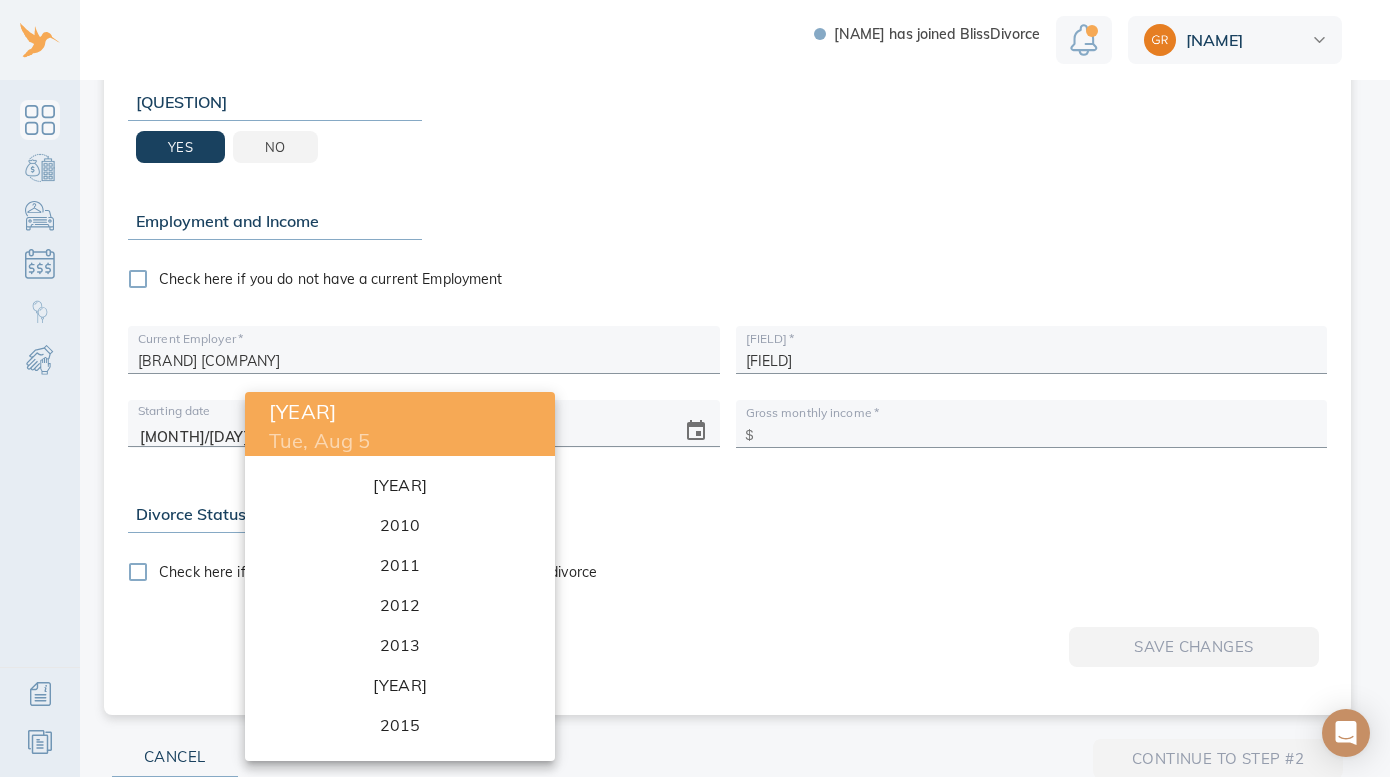 scroll, scrollTop: 4395, scrollLeft: 0, axis: vertical 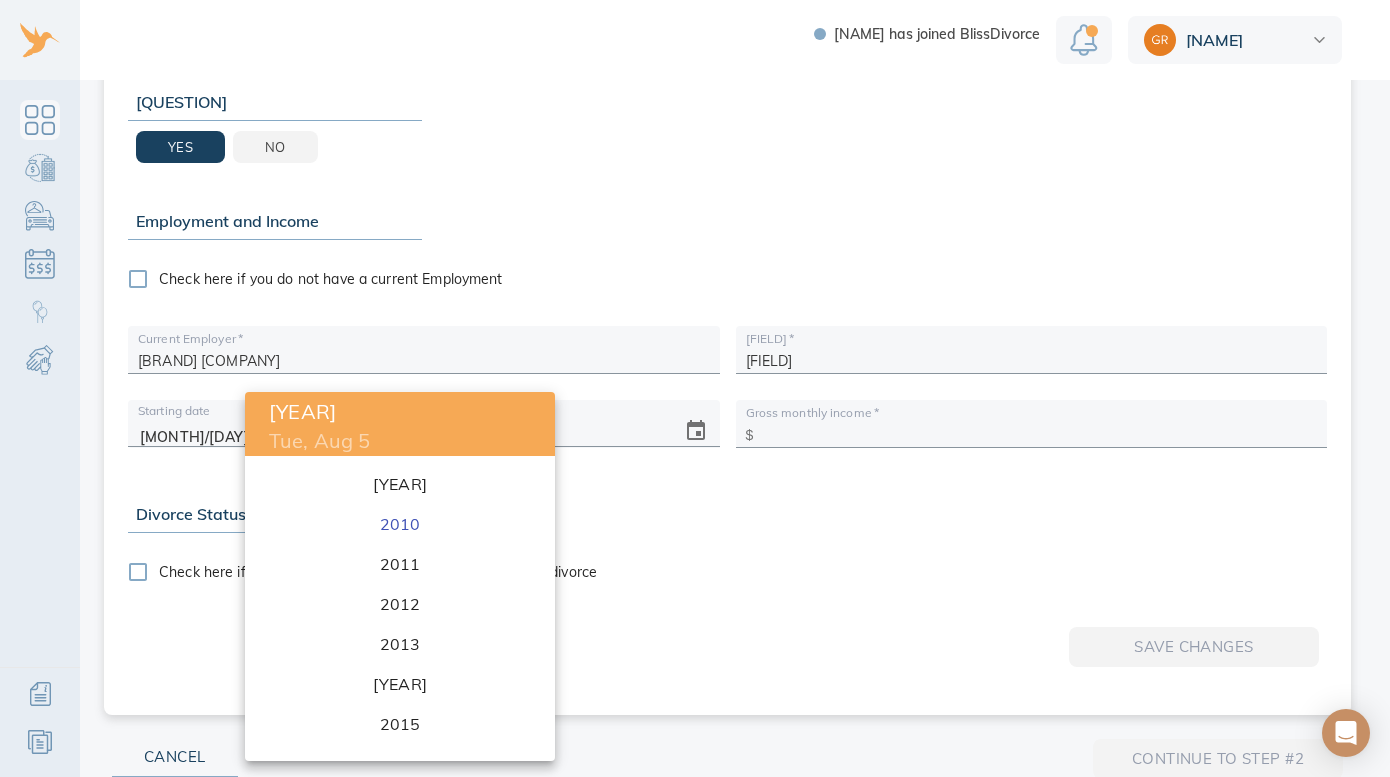 click on "2010" at bounding box center (400, 524) 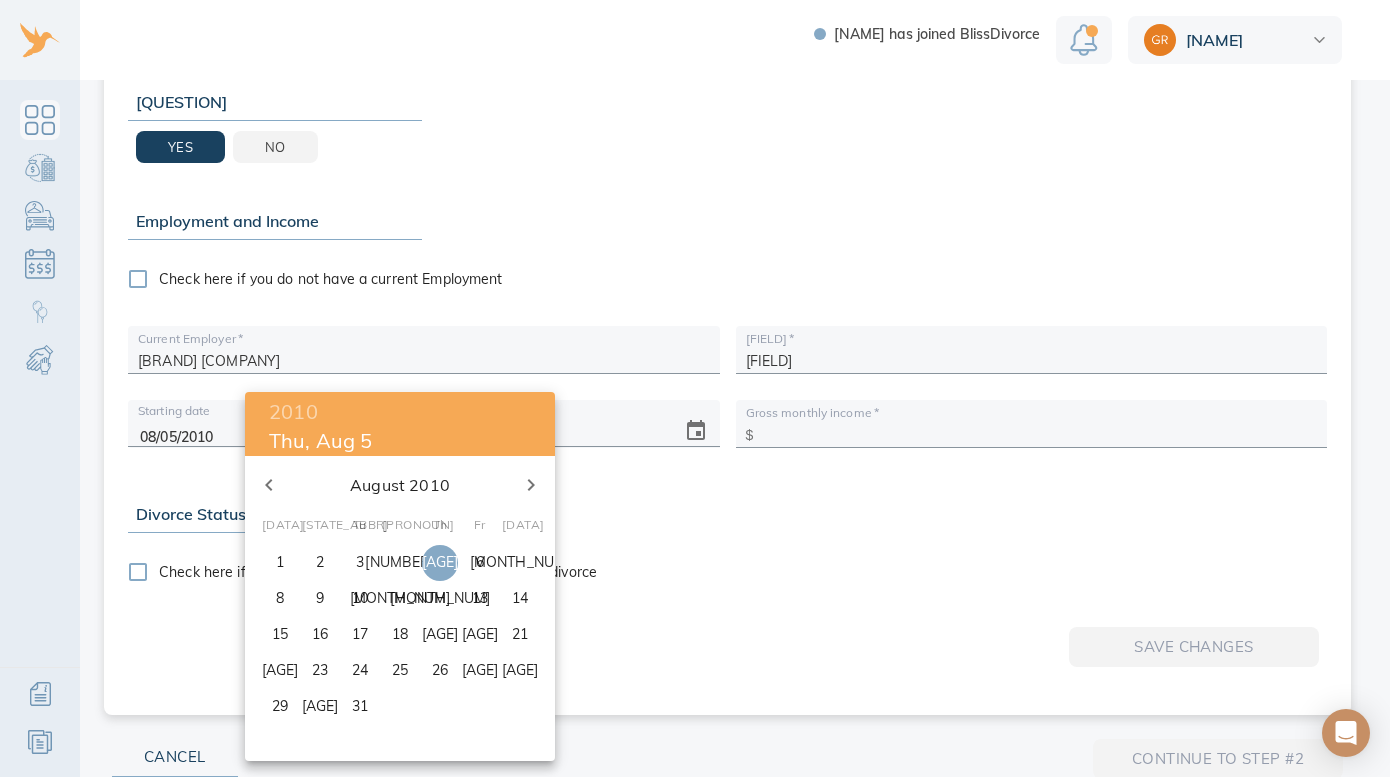 click 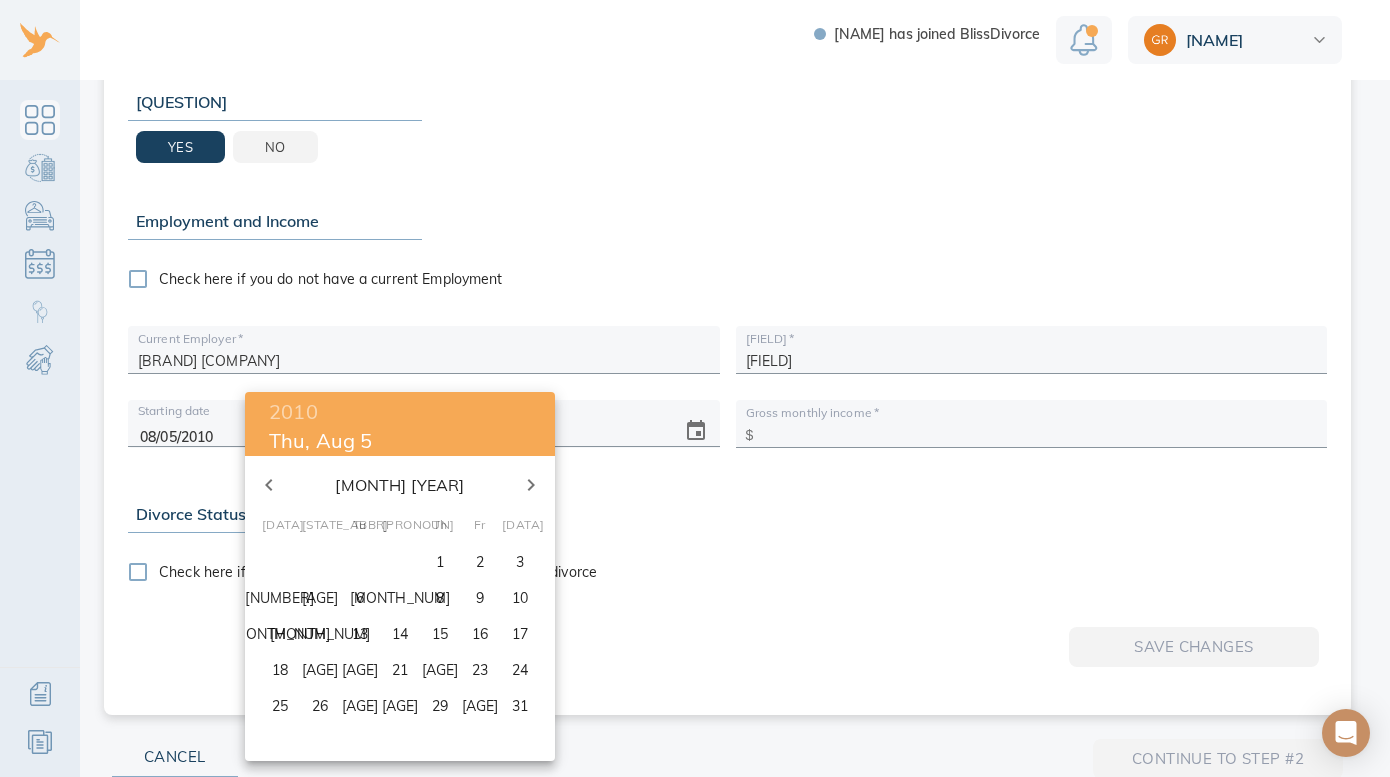 click 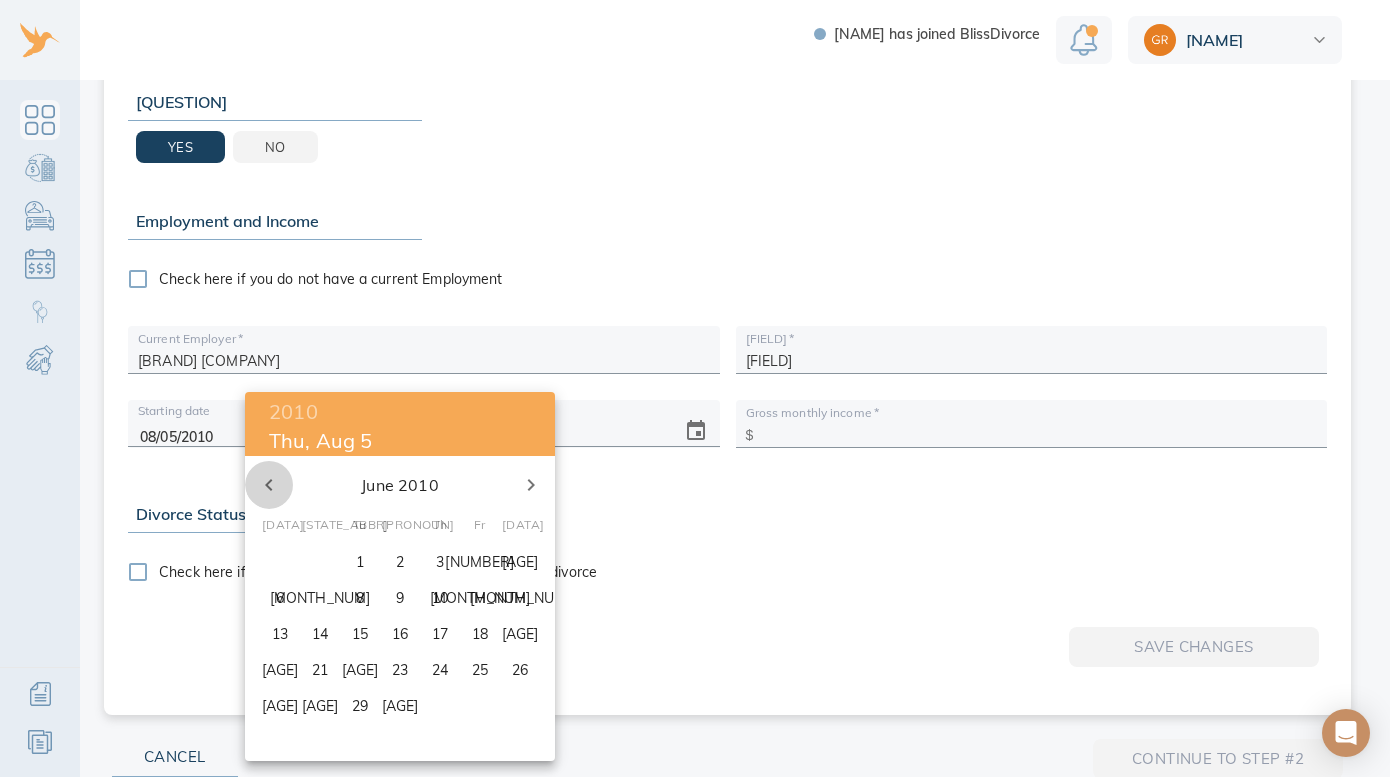 click 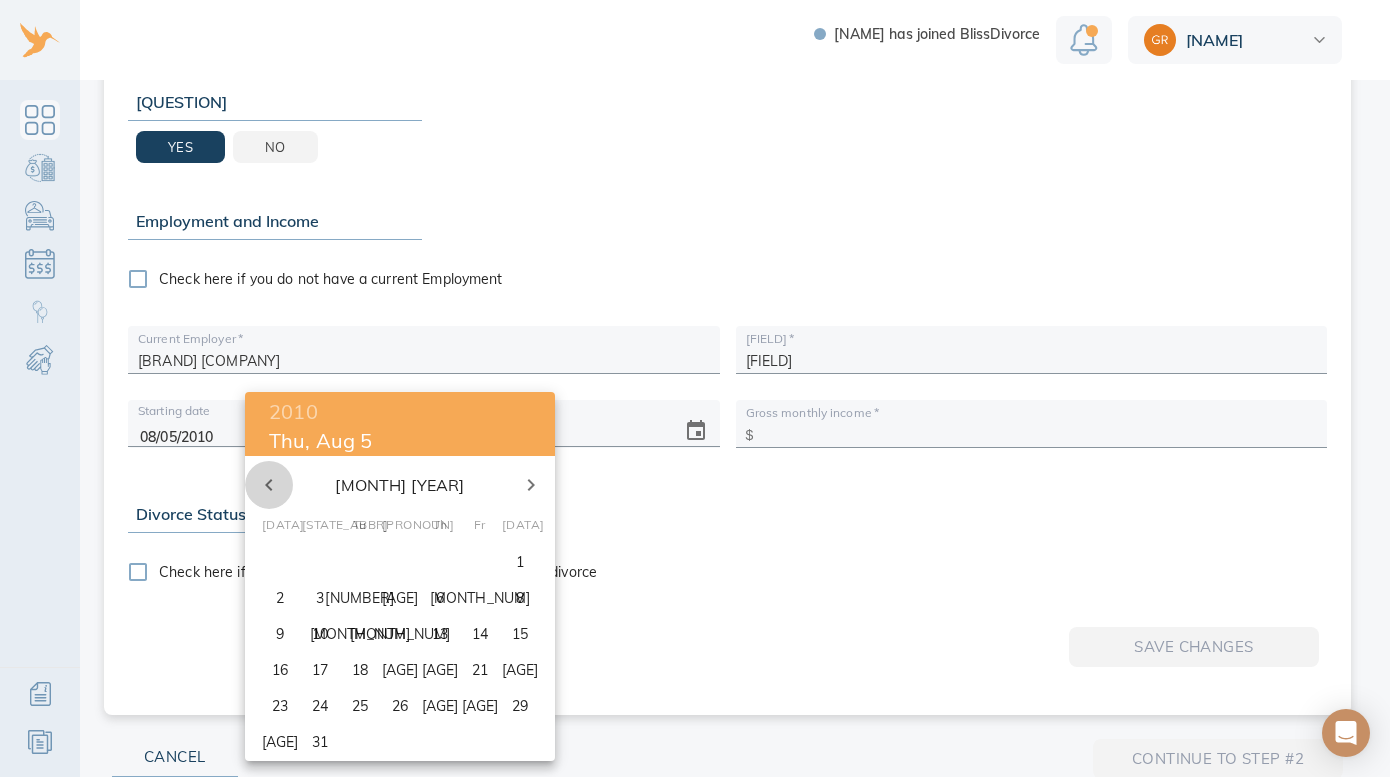 click 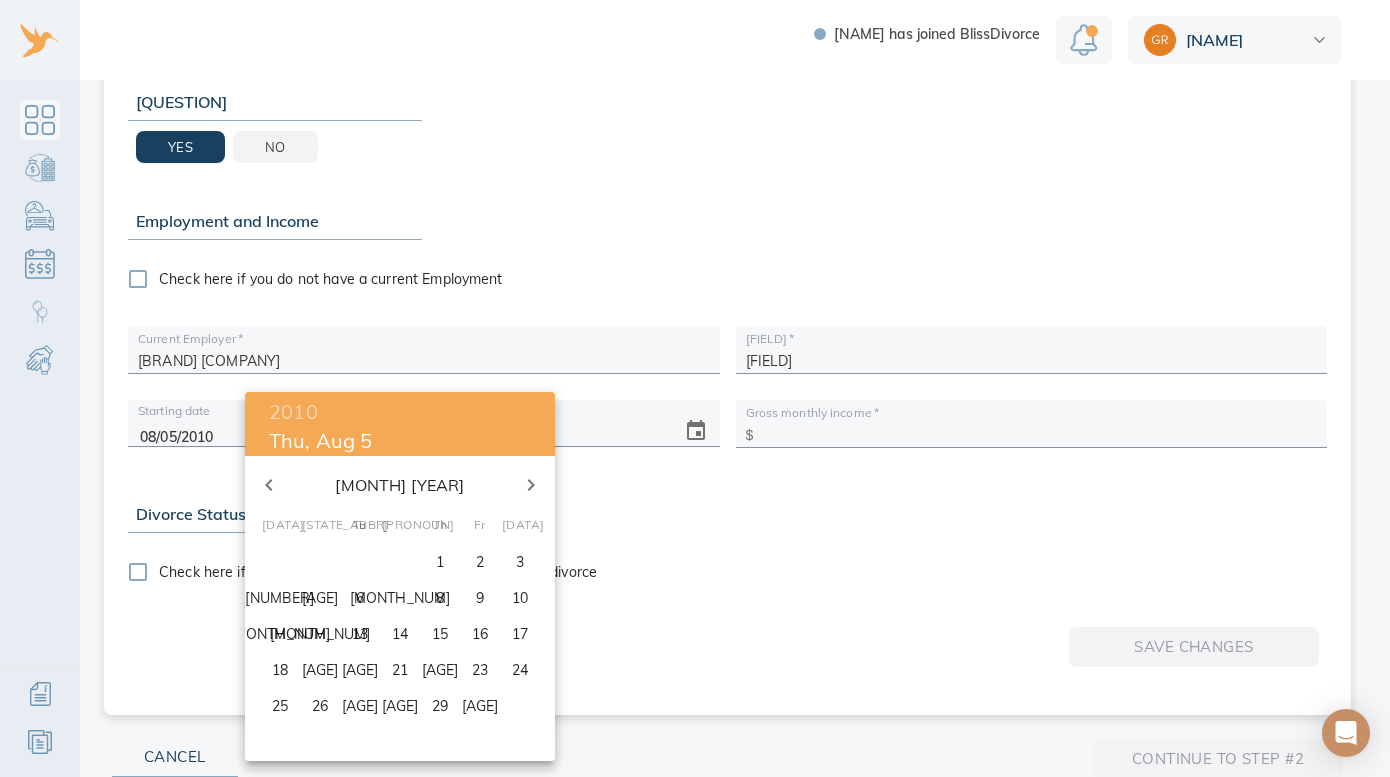 click 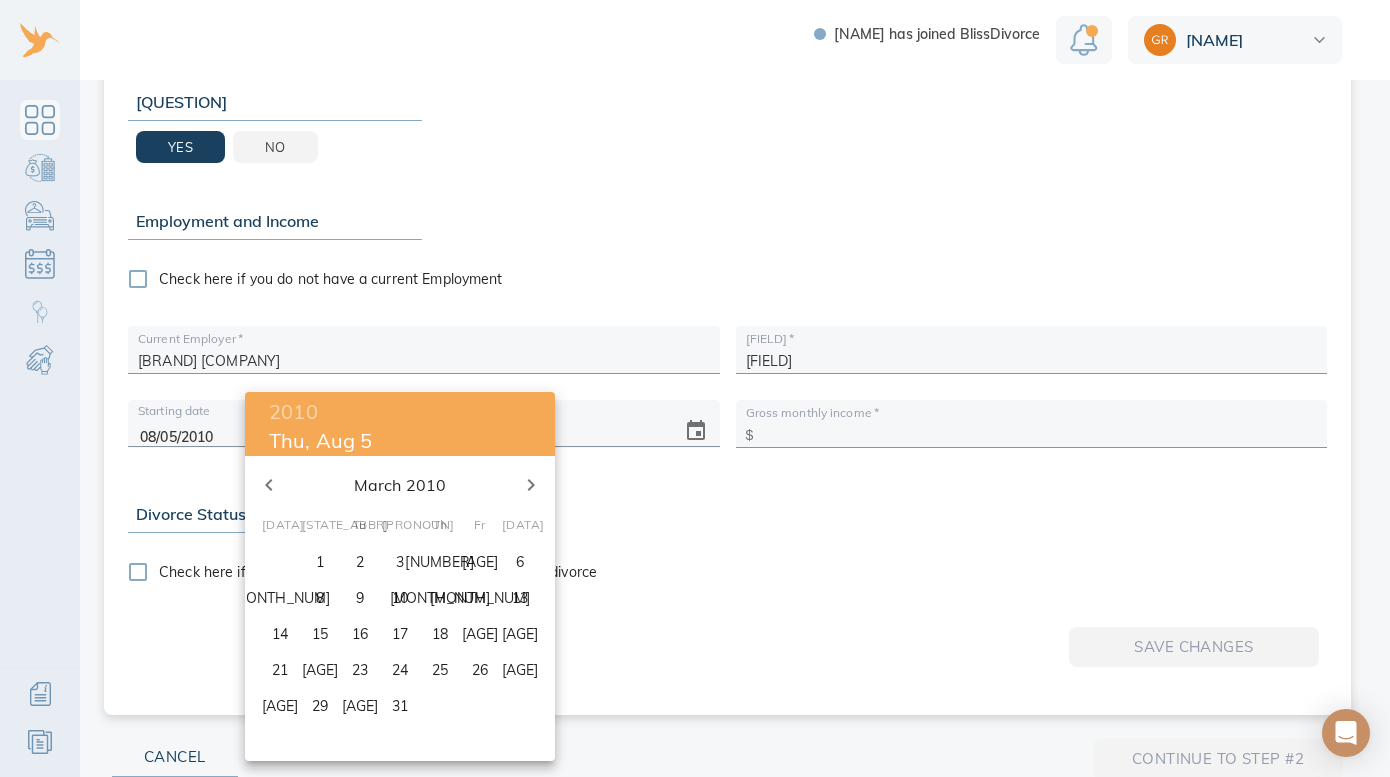 click on "9" at bounding box center (360, 598) 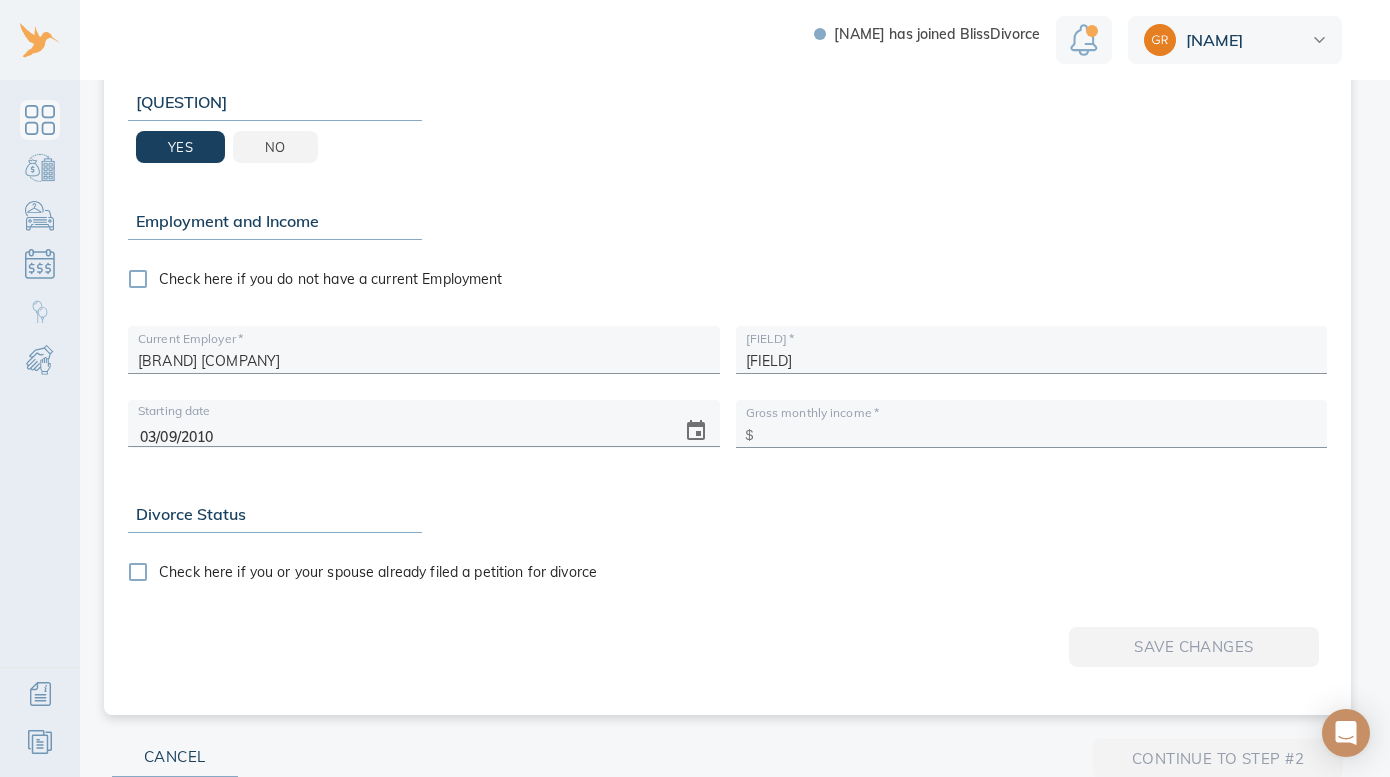 click at bounding box center (1039, 430) 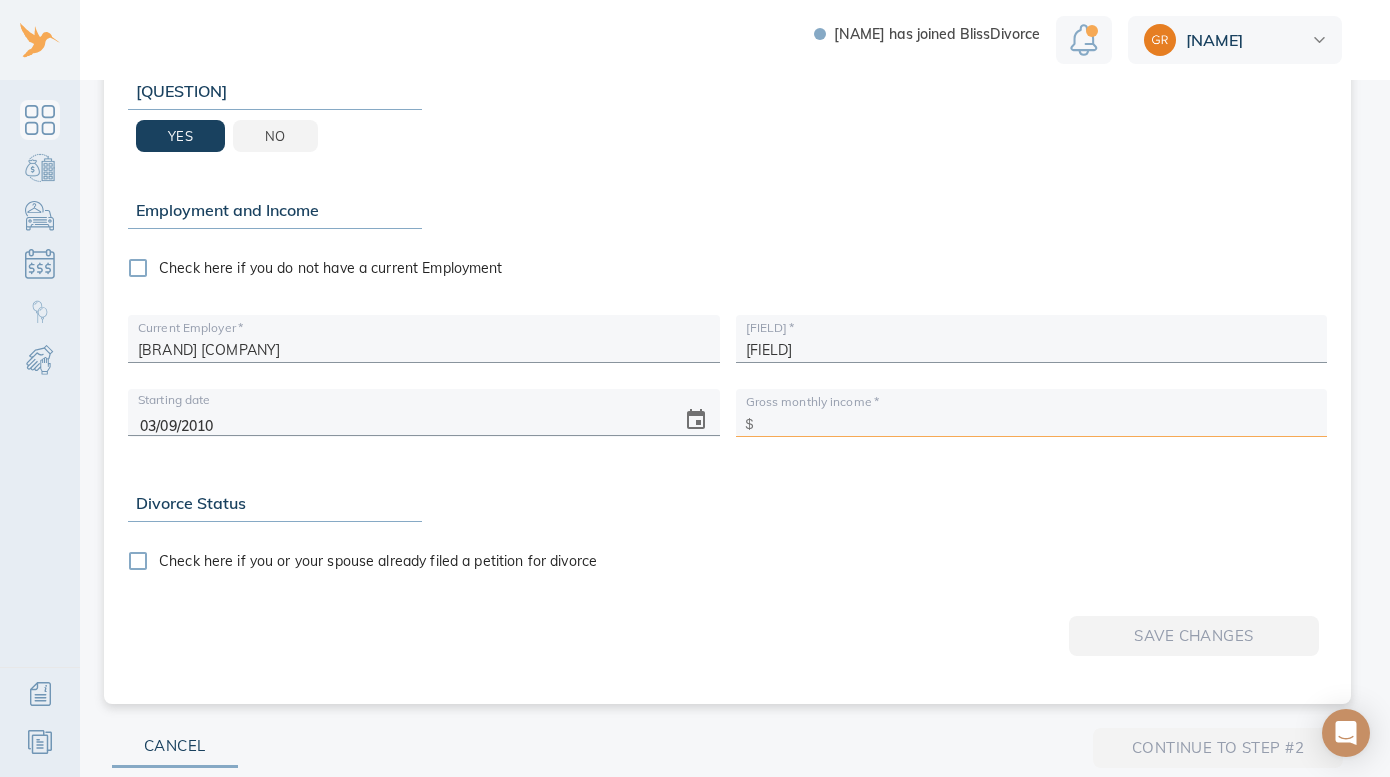 scroll, scrollTop: 1012, scrollLeft: 0, axis: vertical 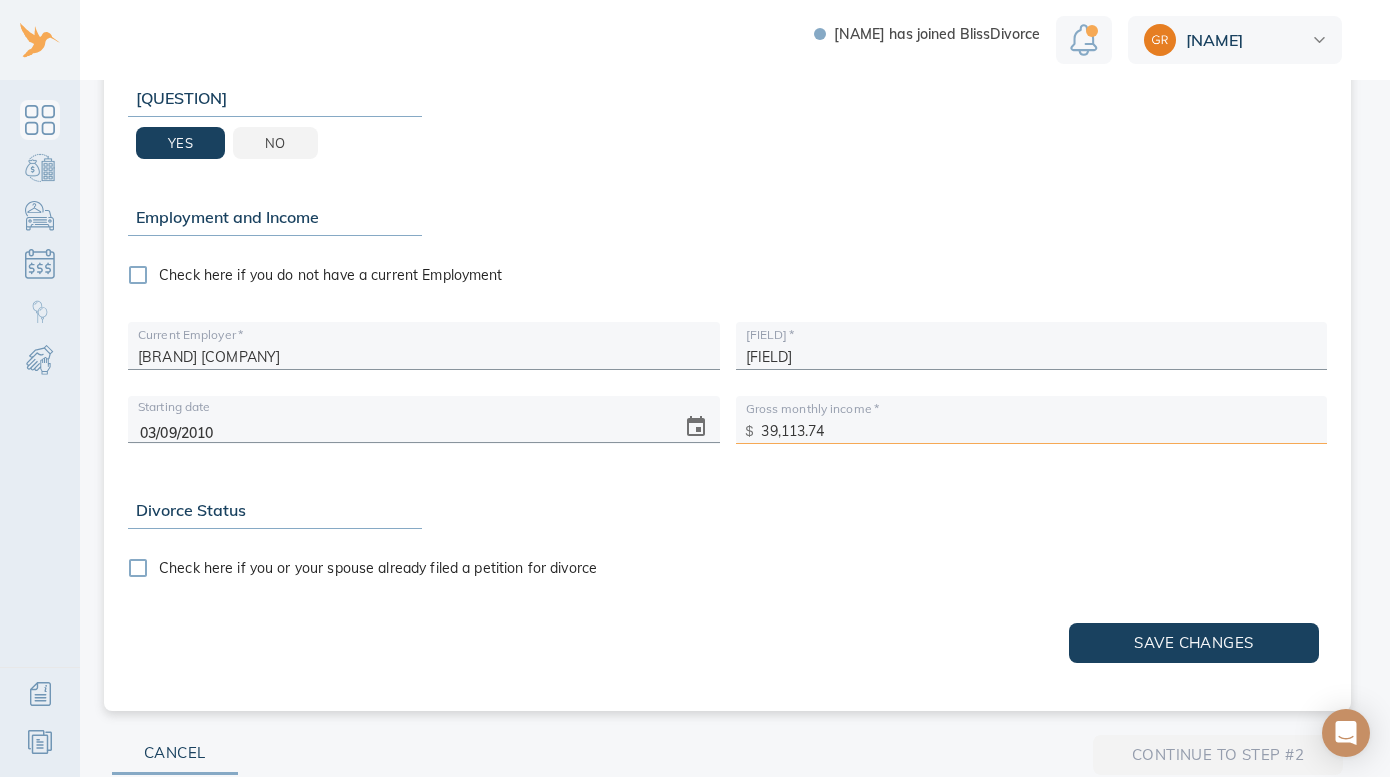 type on "39,113.74" 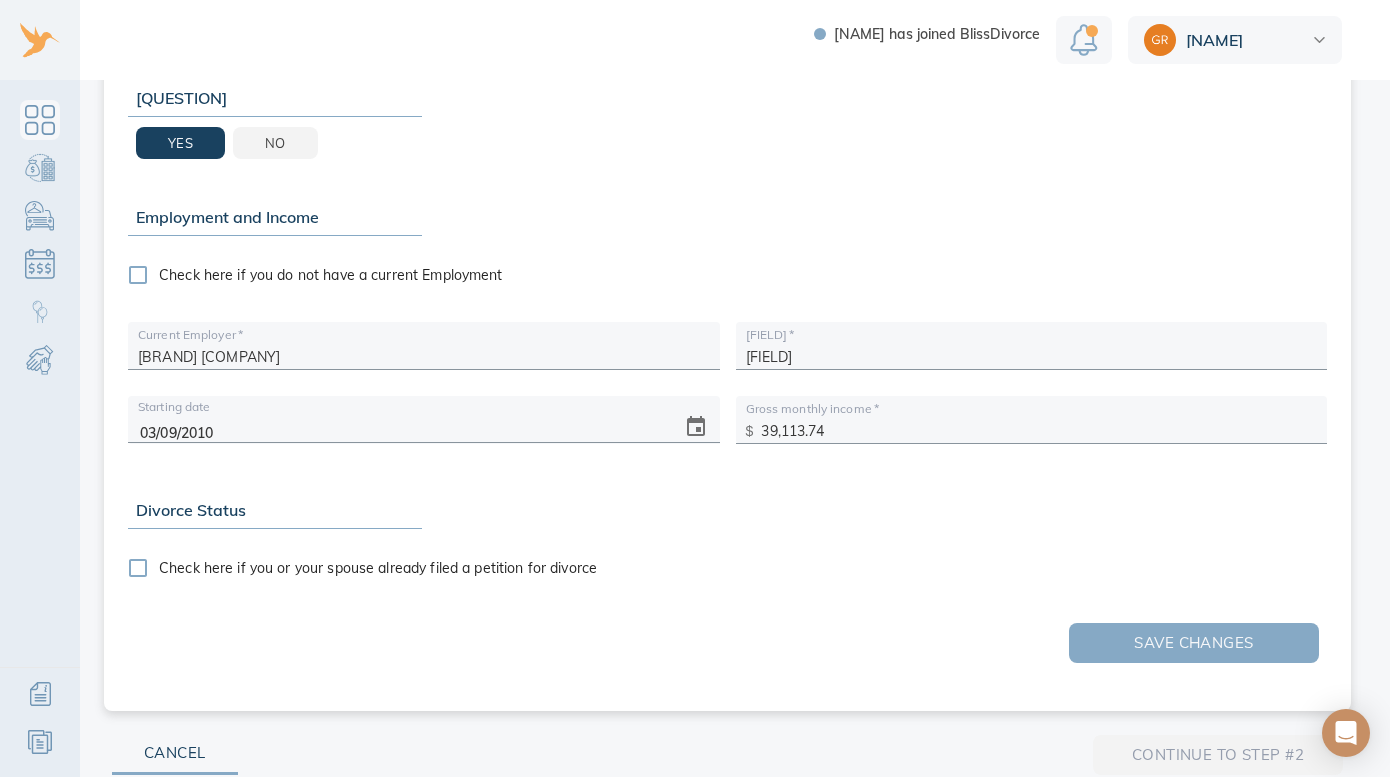 click on "Save changes" at bounding box center (1194, 643) 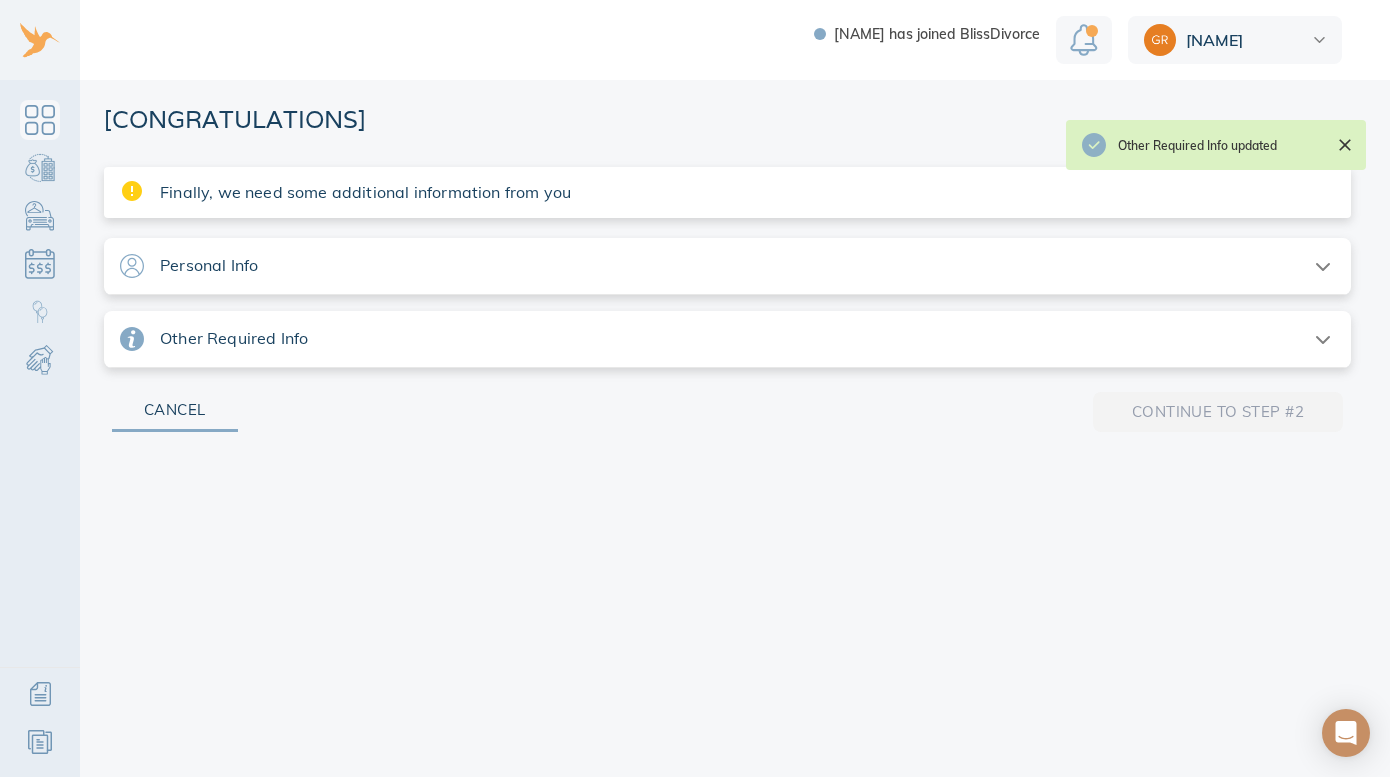 scroll, scrollTop: 0, scrollLeft: 0, axis: both 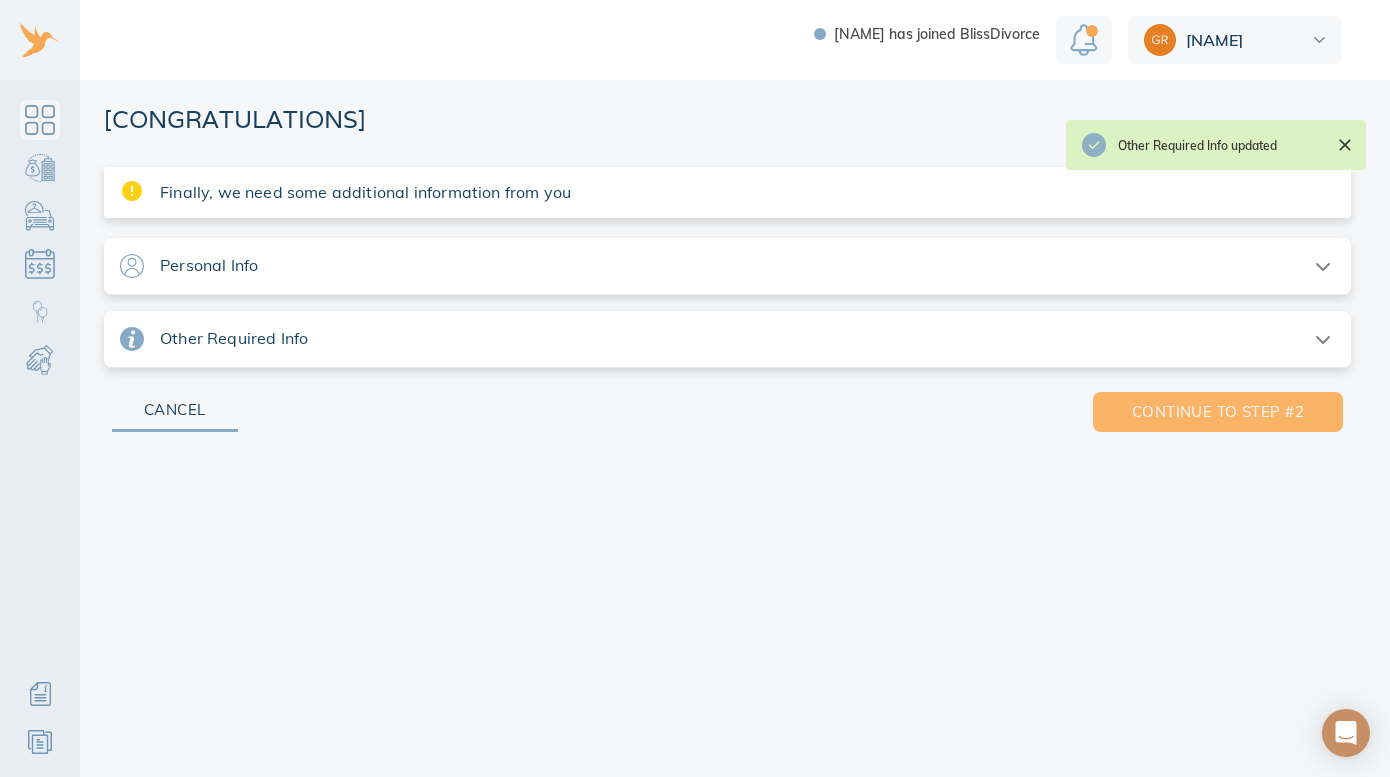 click on "Continue to step #2" at bounding box center [1218, 412] 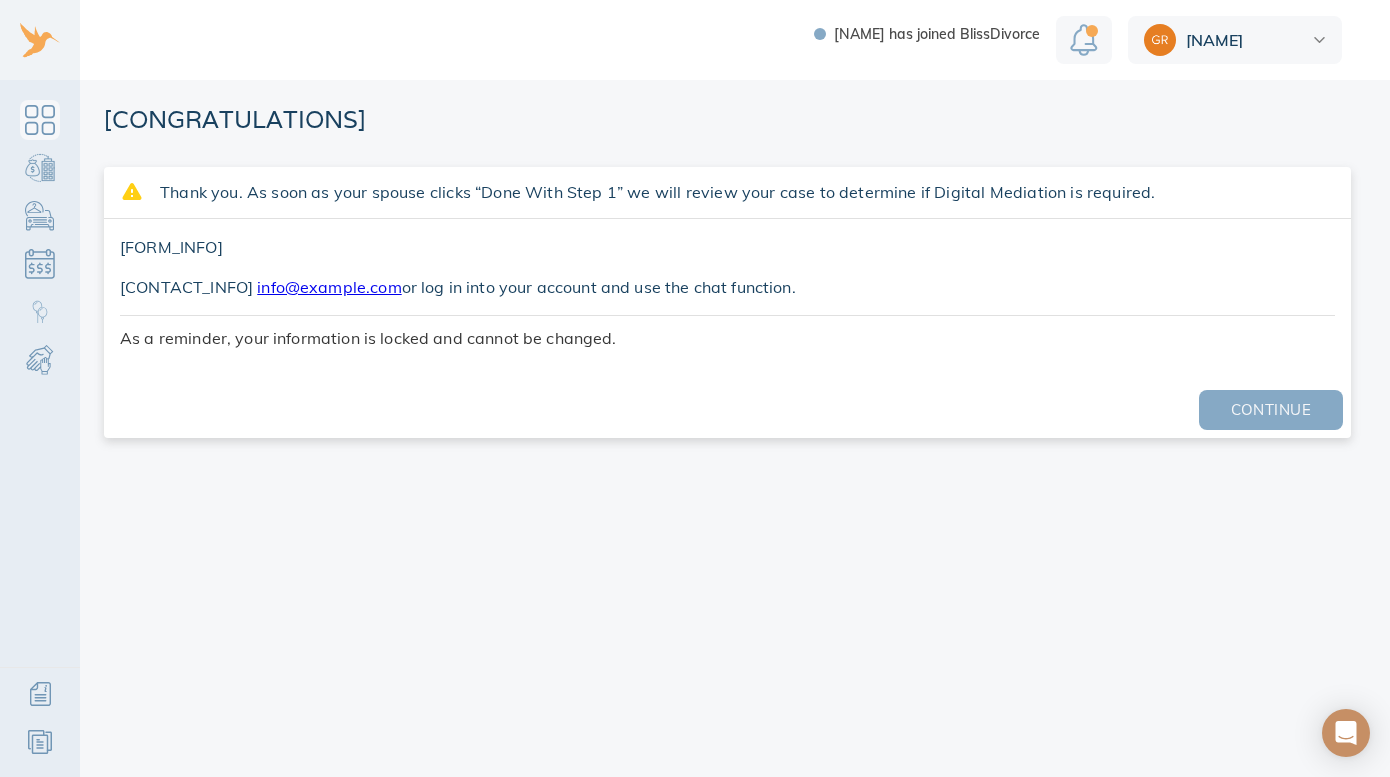 click on "Continue" at bounding box center [1271, 410] 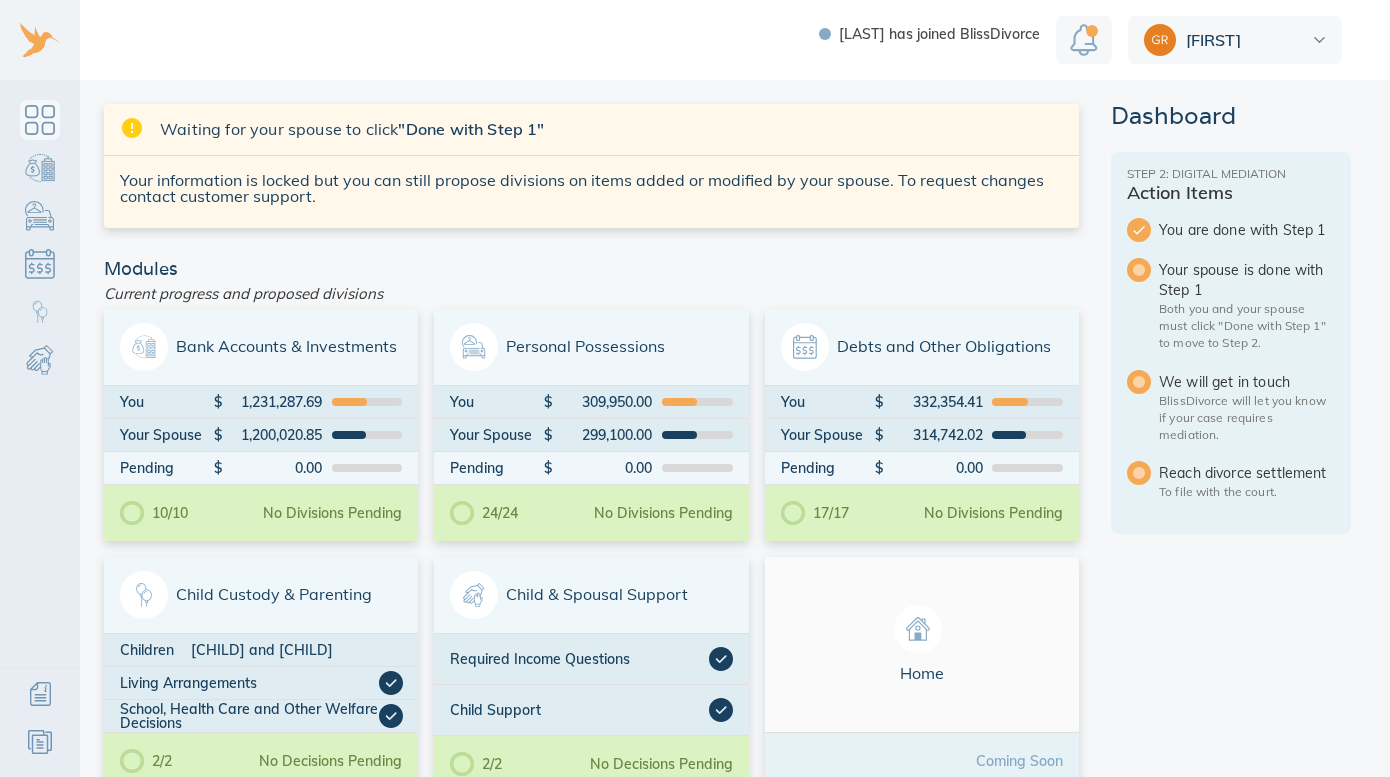 scroll, scrollTop: 0, scrollLeft: 0, axis: both 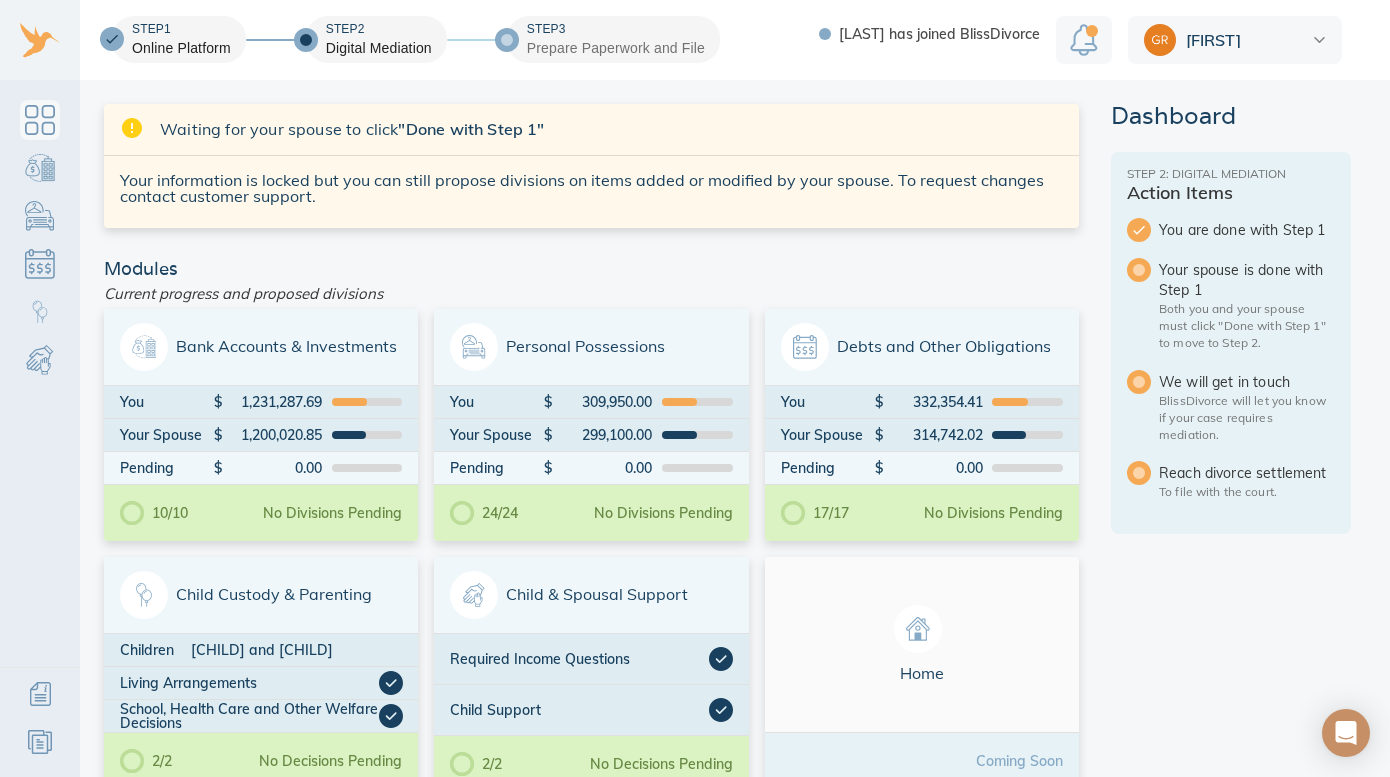 click on "Waiting for your spouse to click  "Done with Step 1" Your information is locked but you can still propose divisions on items added or modified by your spouse. To request changes contact customer support. Modules Current progress and proposed divisions Bank Accounts & Investments You $ 1,231,287.69 Your Spouse $ 1,200,020.85 Pending $ 0.00 10/10 No Divisions Pending Personal Possessions You $ 309,950.00 Your Spouse $ 299,100.00 Pending $ 0.00 24/24 No Divisions Pending Debts and Other Obligations You $ 332,354.41 Your Spouse $ 314,742.02 Pending $ 0.00 17/17 No Divisions Pending Child Custody & Parenting Children [CHILD] and [CHILD] Living Arrangements School, Health Care and Other Welfare Decisions 2/2 No Decisions Pending Child & Spousal Support Required Income Questions Child Support 2/2 No Decisions Pending Home Coming Soon Key Dates These dates are important for division of assets and debts Date of Marriage [DATE] Information from our Divorce Resource Center Date of Divorce Intent [DATE] Save" at bounding box center [727, 849] 